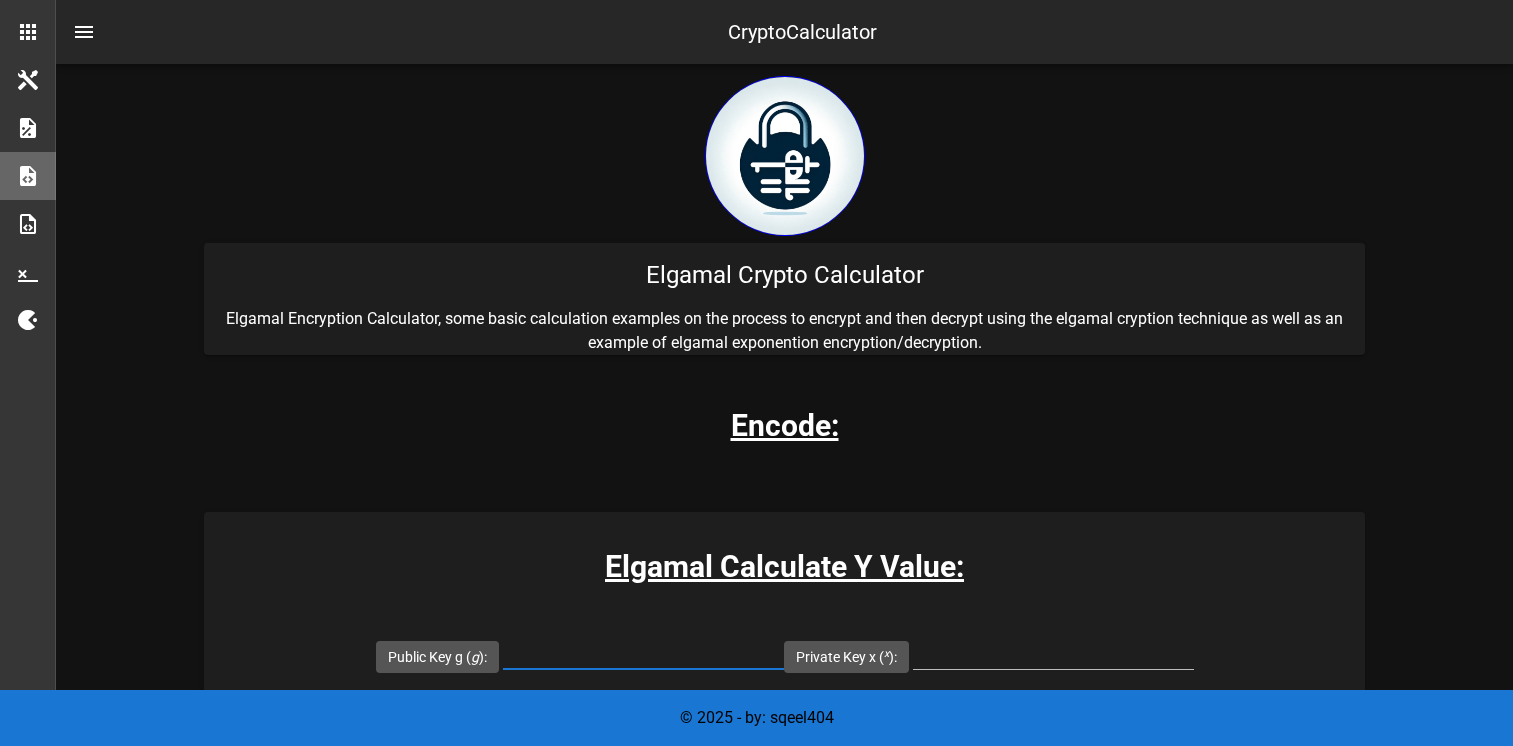 scroll, scrollTop: 400, scrollLeft: 0, axis: vertical 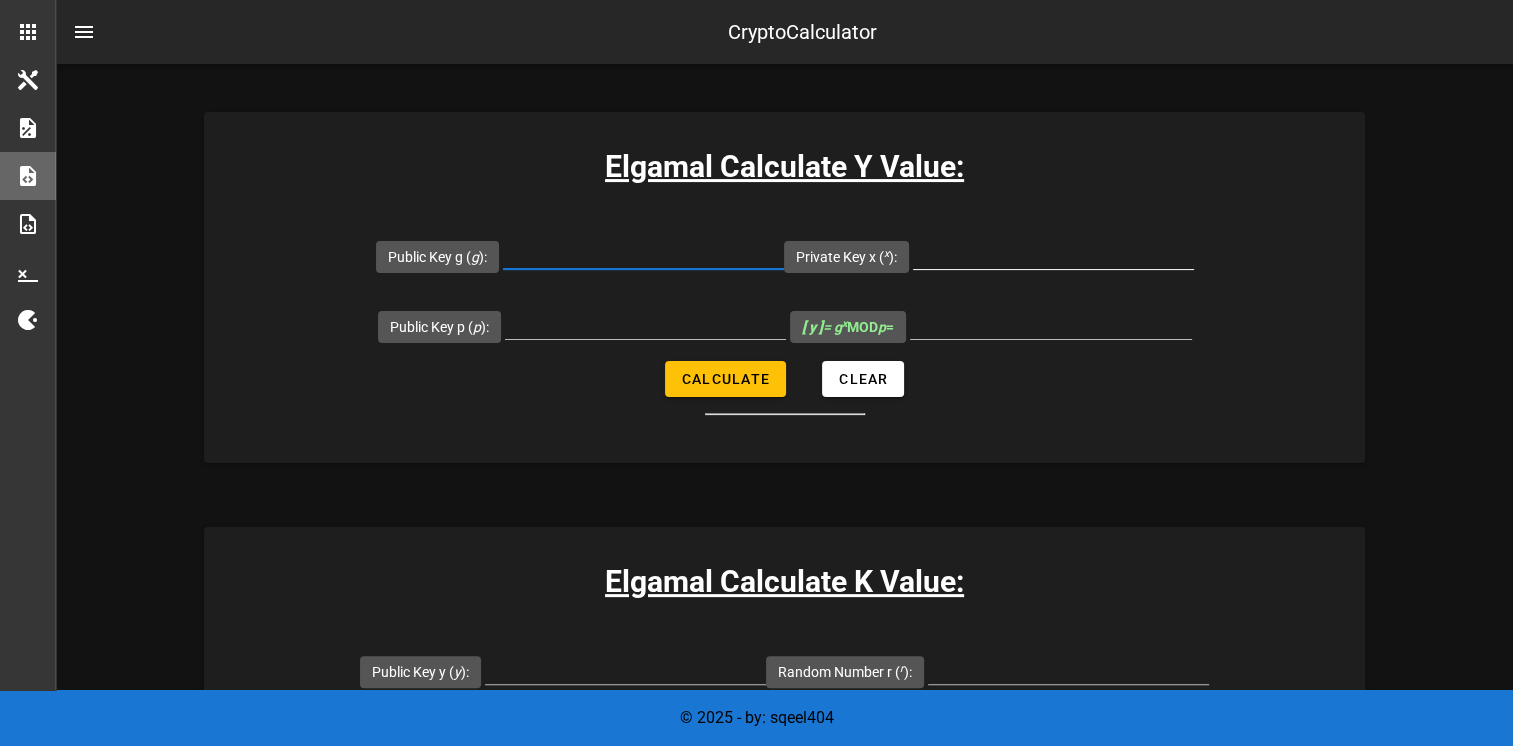 click on "Private Key x (  x  ):" at bounding box center [1053, 253] 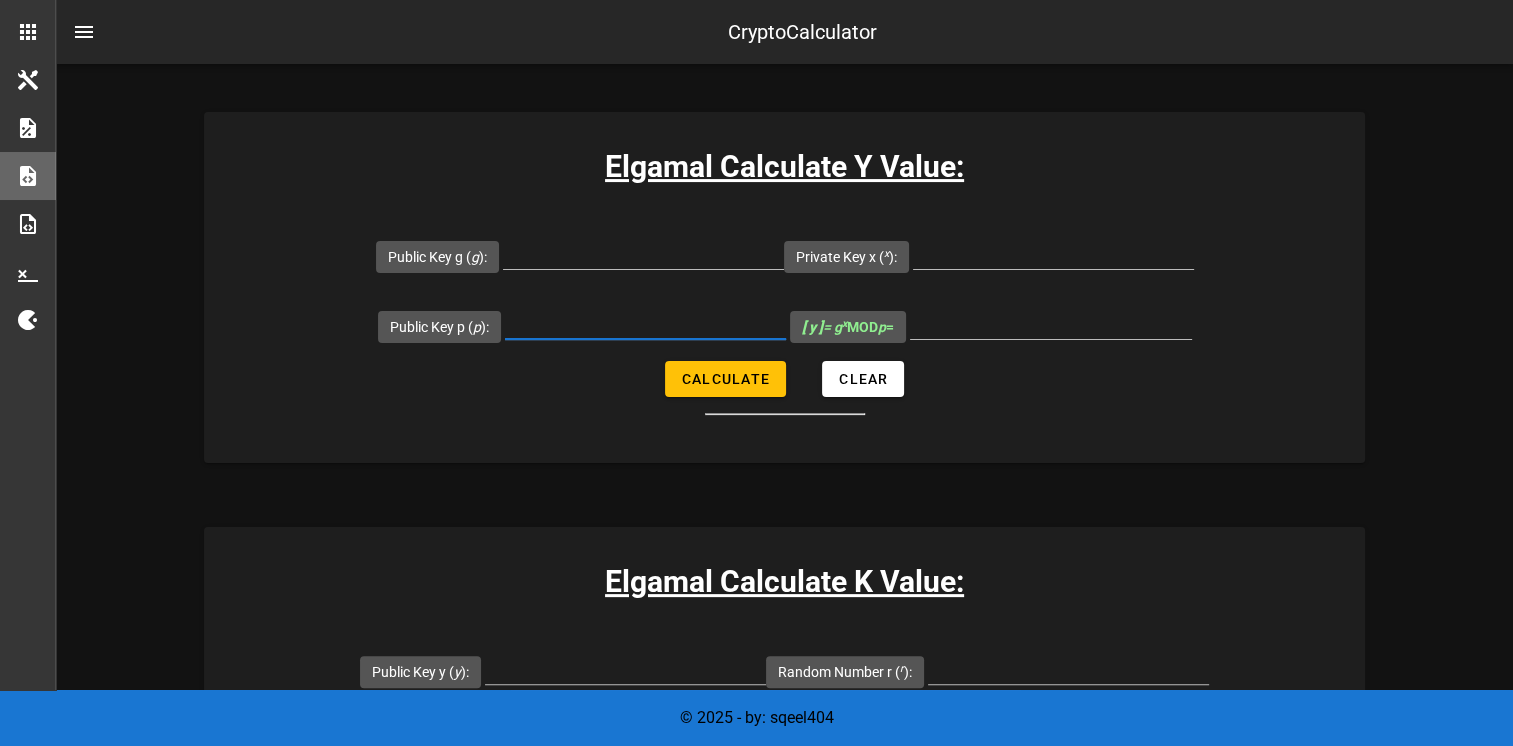 click on "Public Key p (  p  ):" at bounding box center [645, 323] 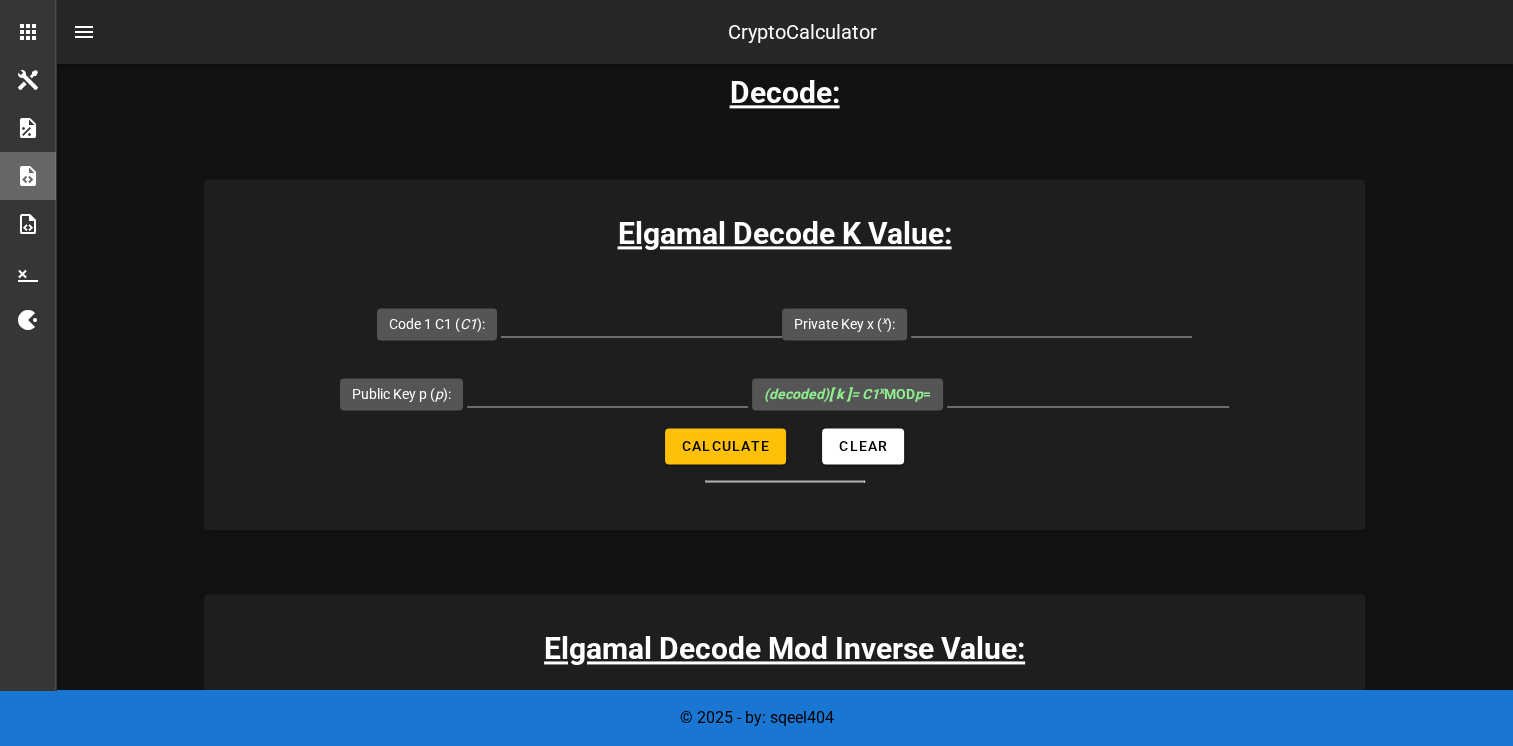 scroll, scrollTop: 2700, scrollLeft: 0, axis: vertical 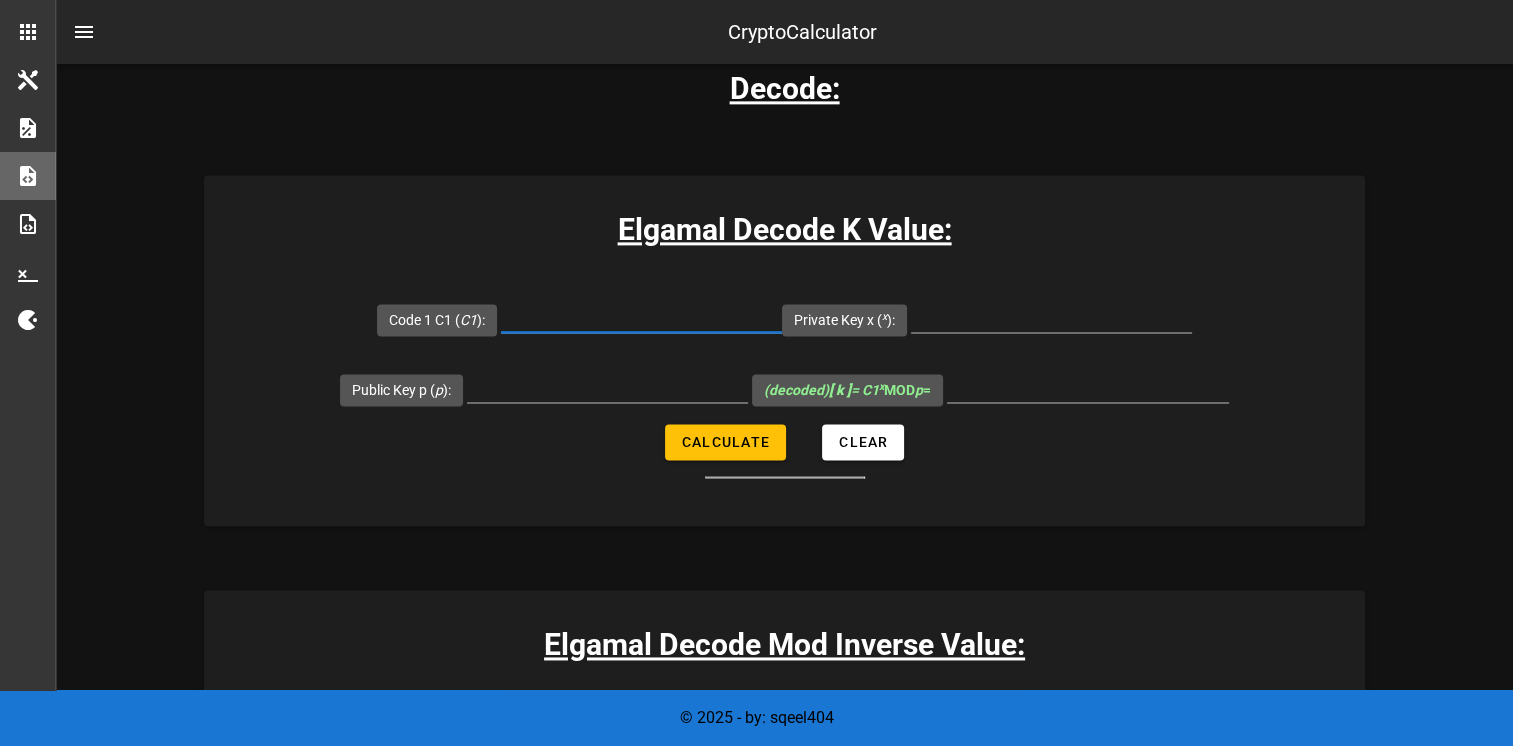 click on "Code 1 C1 (  C1  ):" at bounding box center (641, 316) 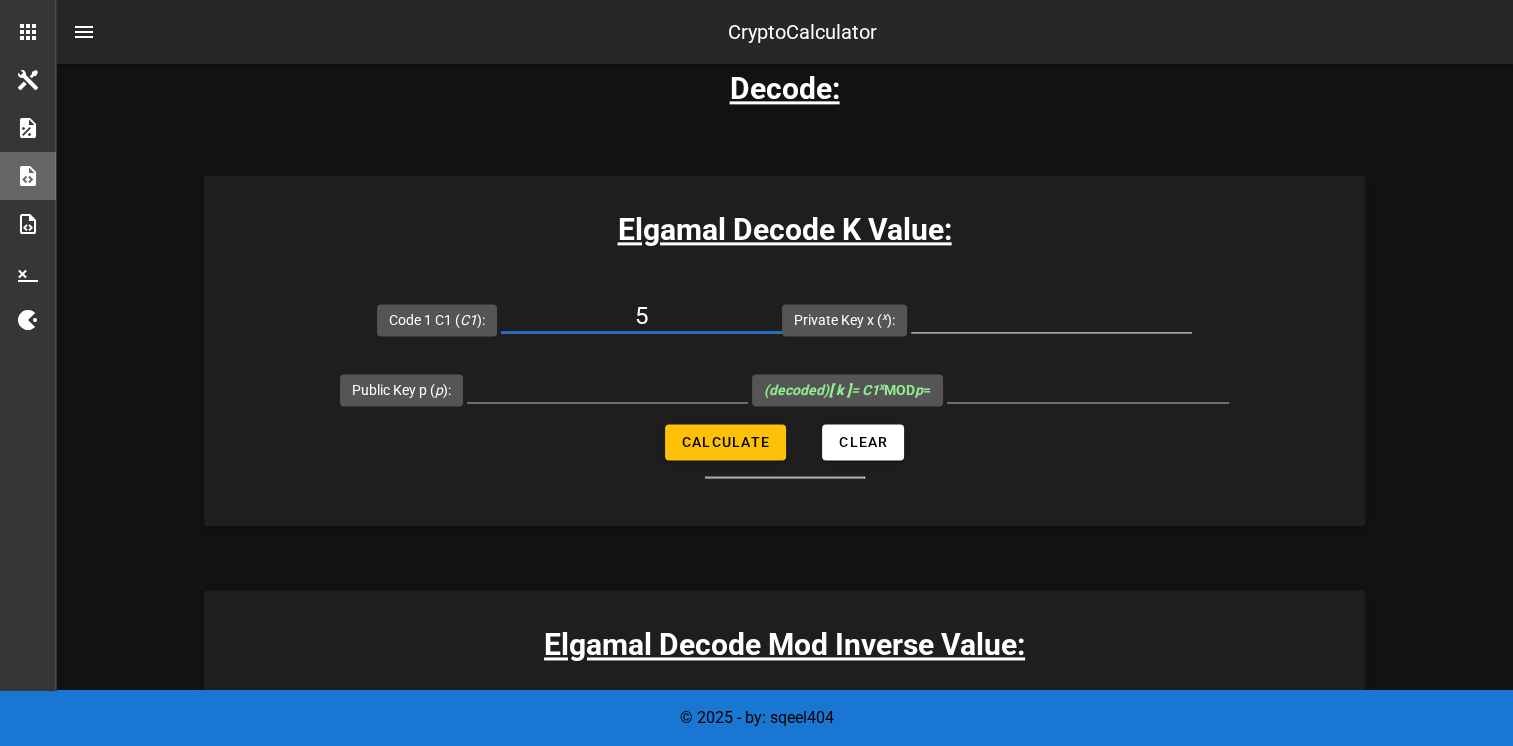 type on "5" 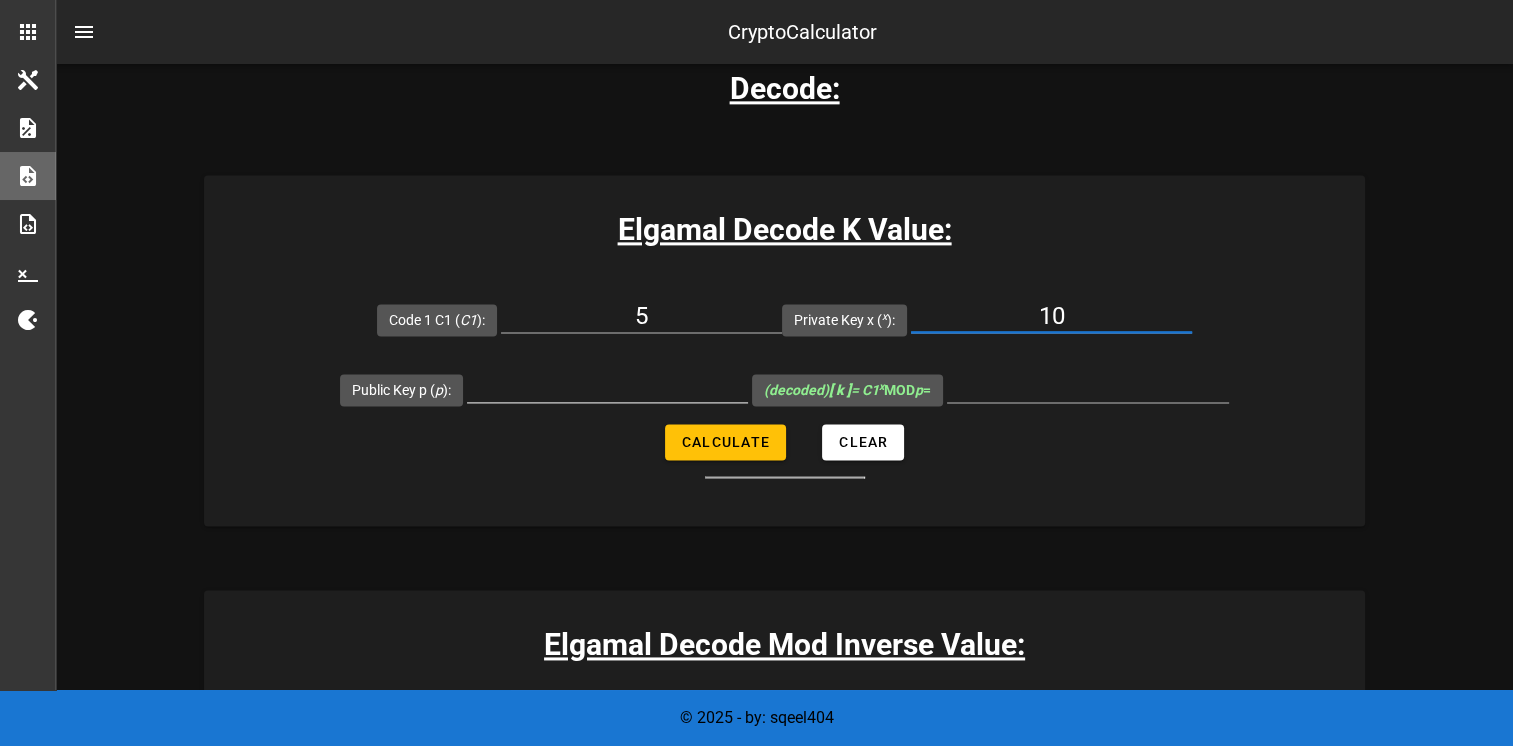 type on "10" 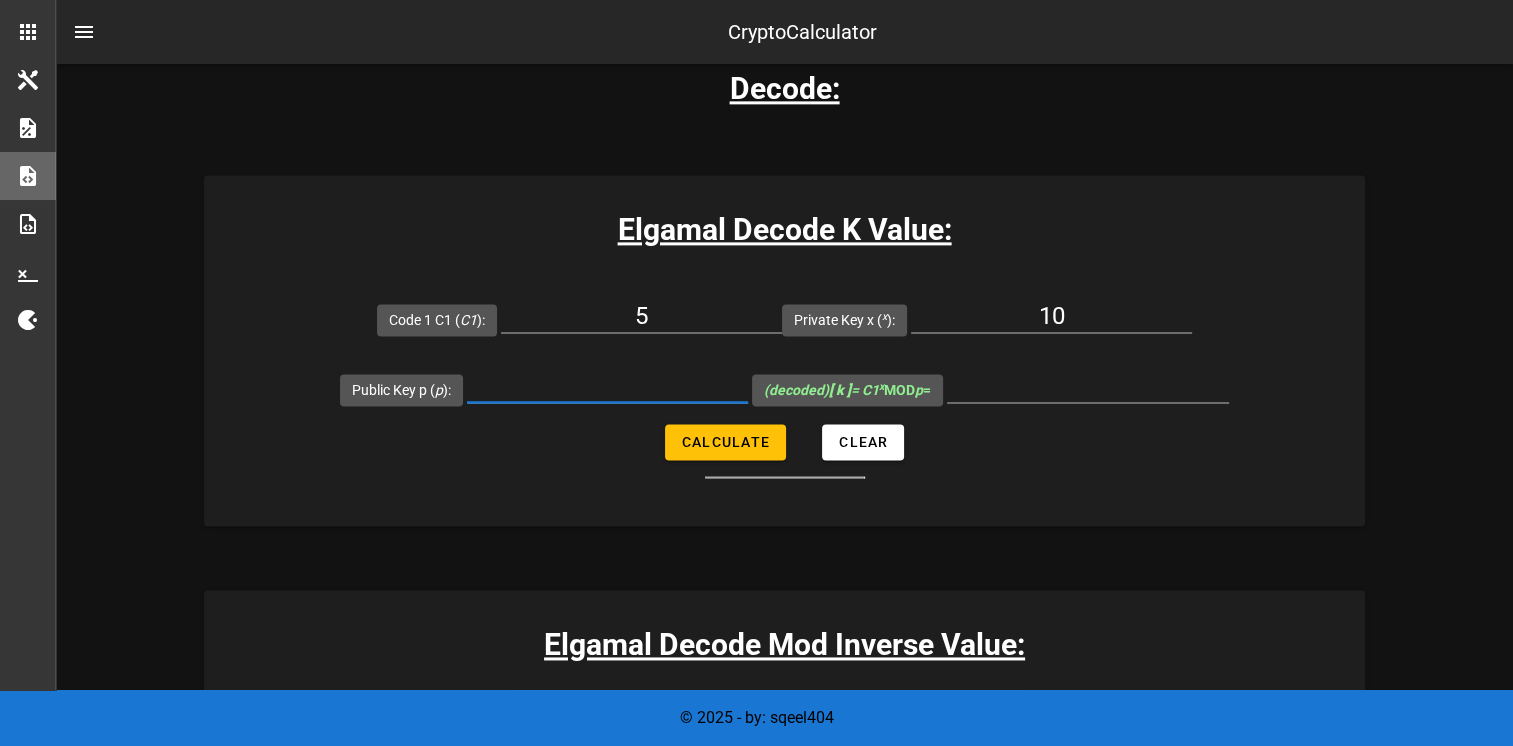 click on "Public Key p (  p  ):" at bounding box center (607, 386) 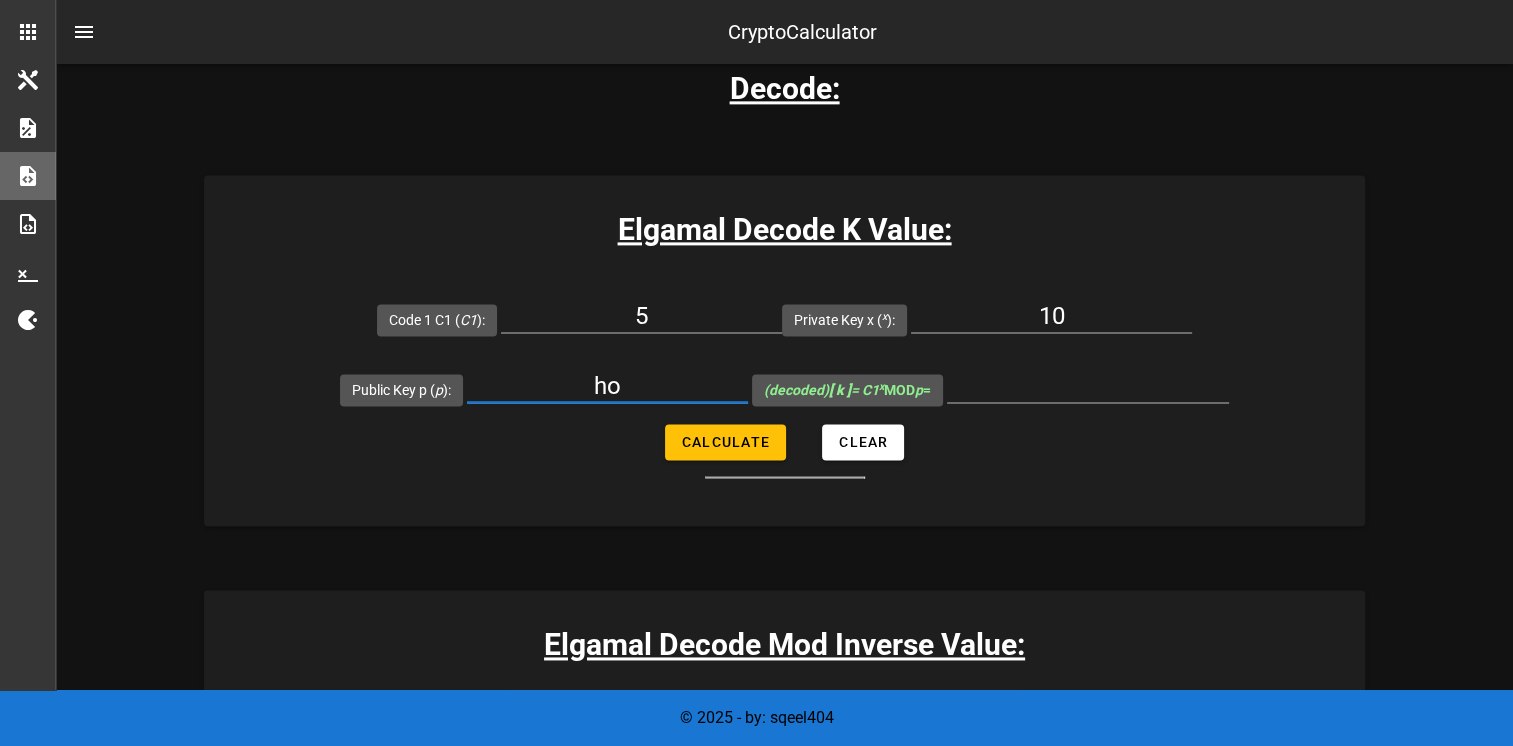 type on "h" 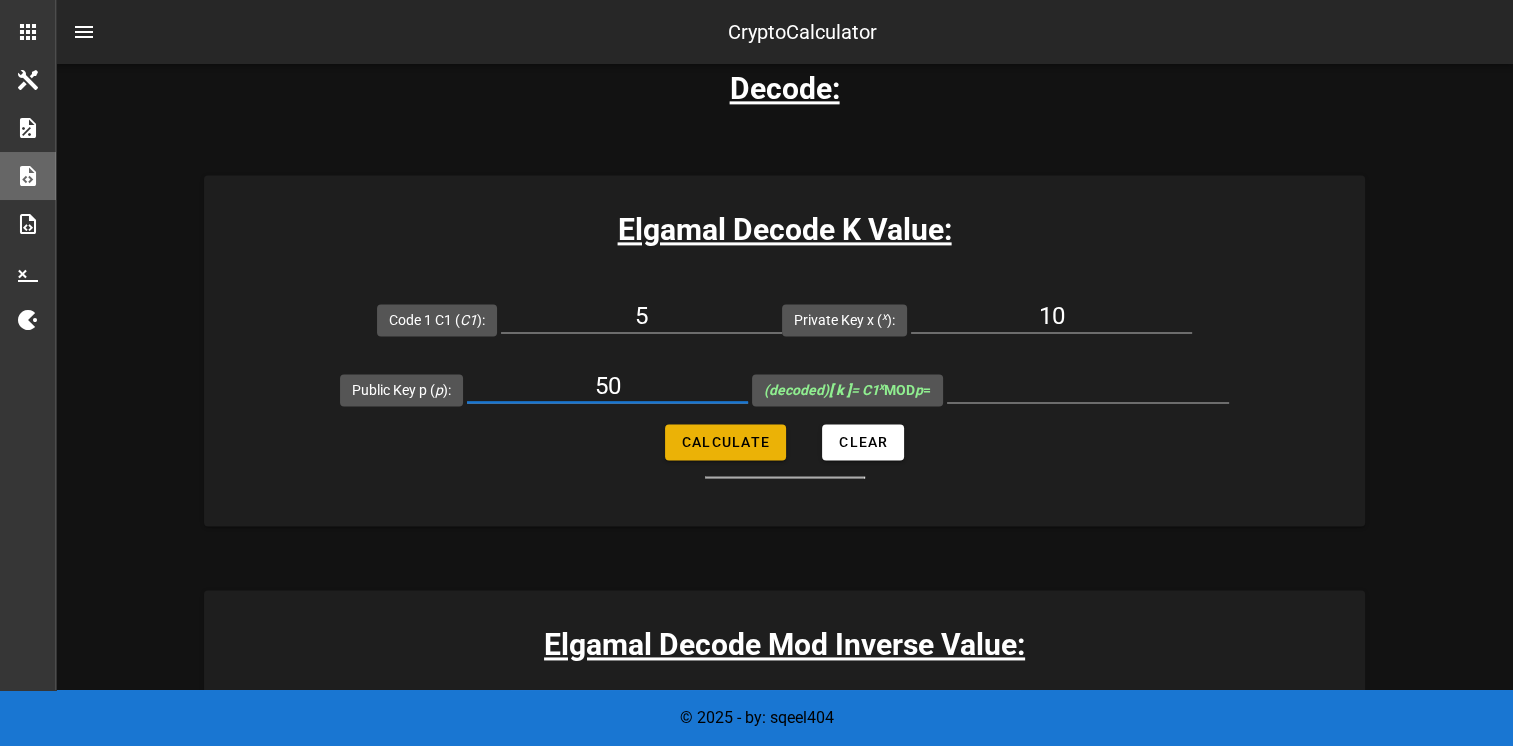 type on "50" 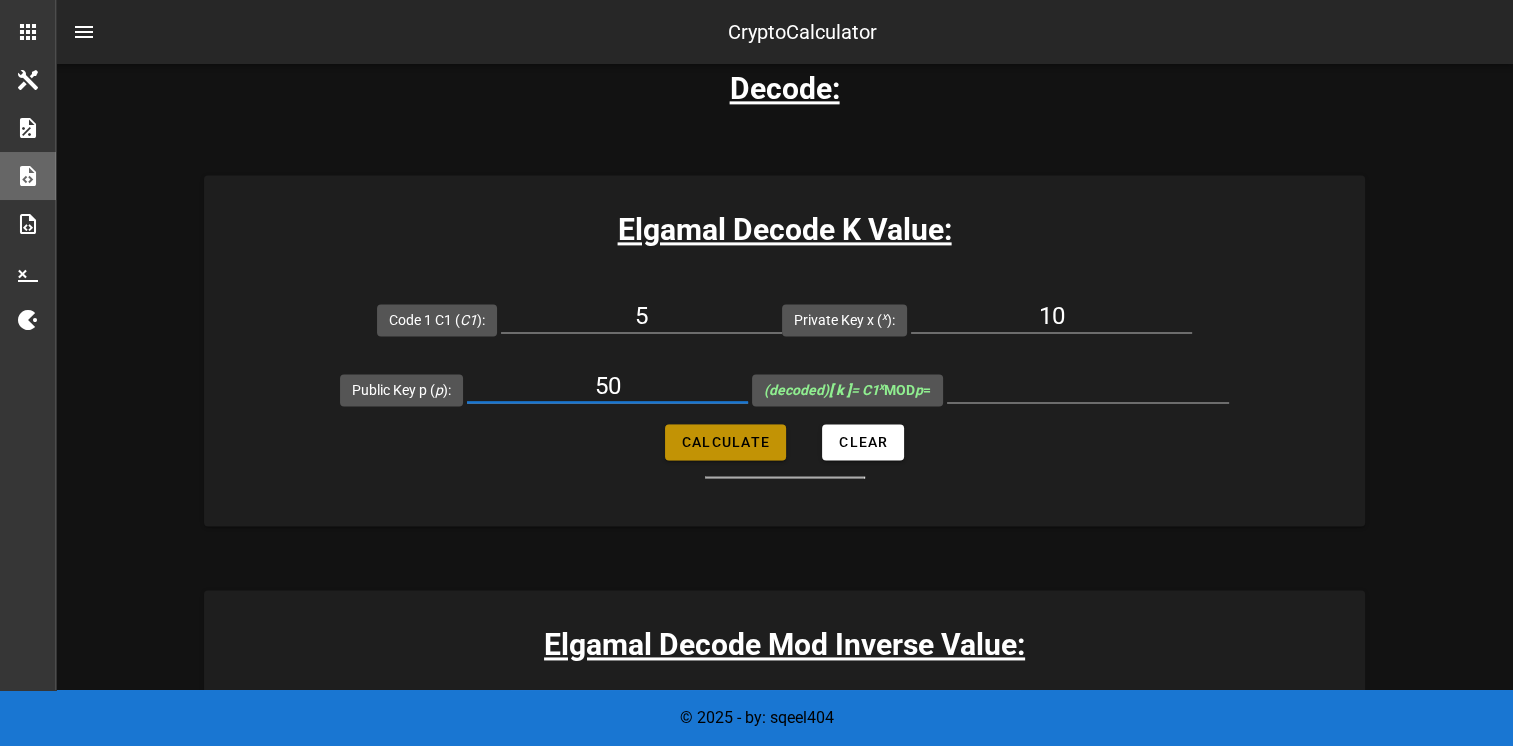 click on "Calculate" at bounding box center (725, 442) 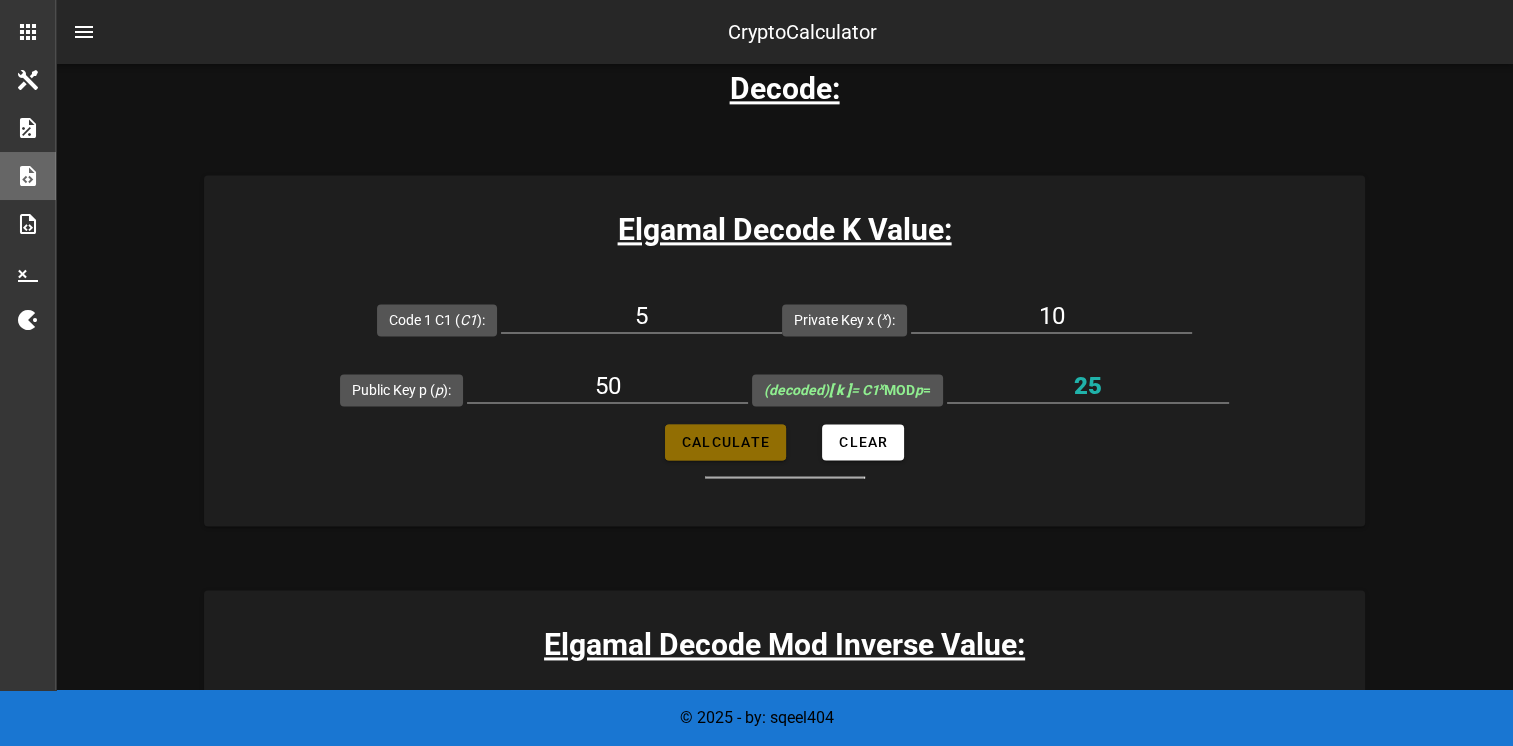 click on "Calculate" at bounding box center [725, 442] 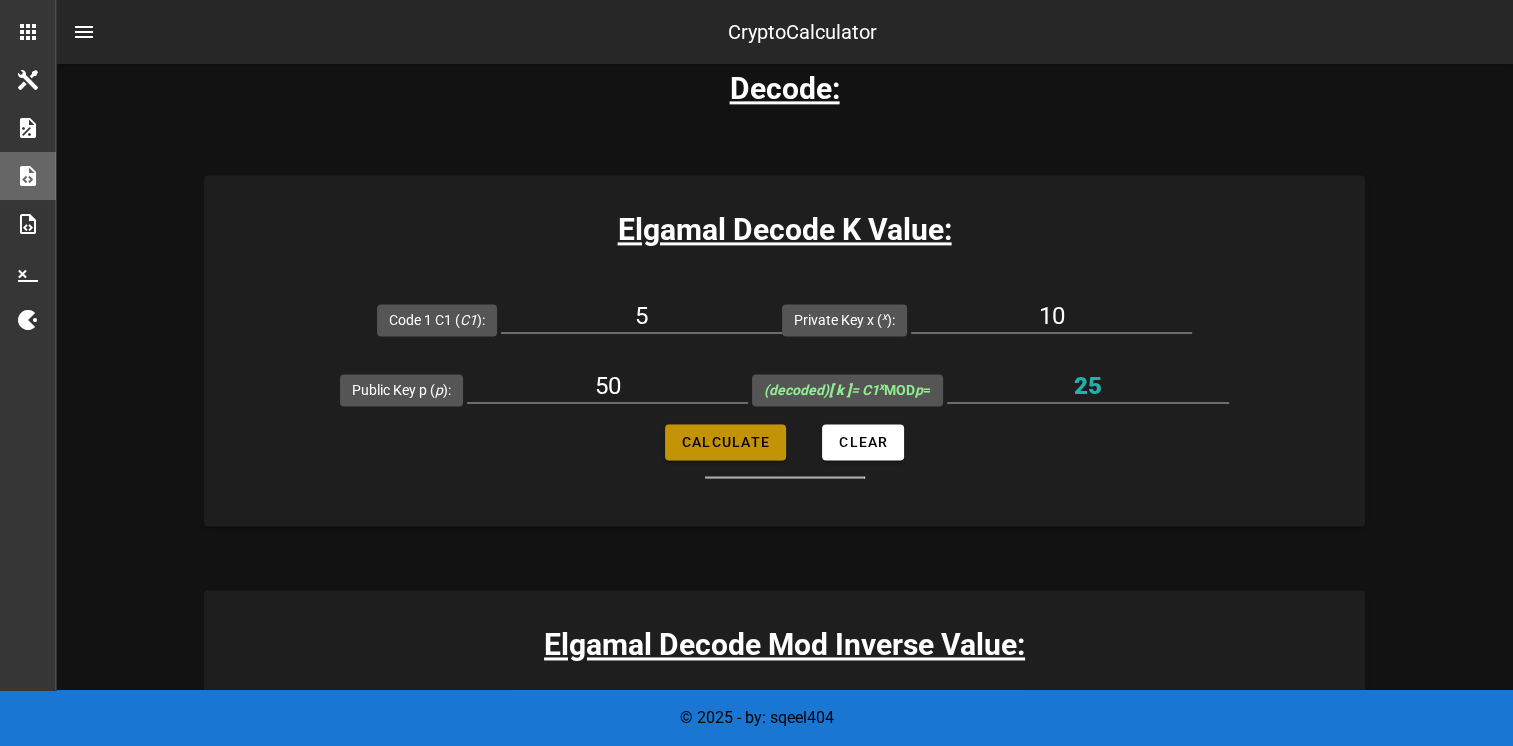 click on "Calculate" at bounding box center (725, 442) 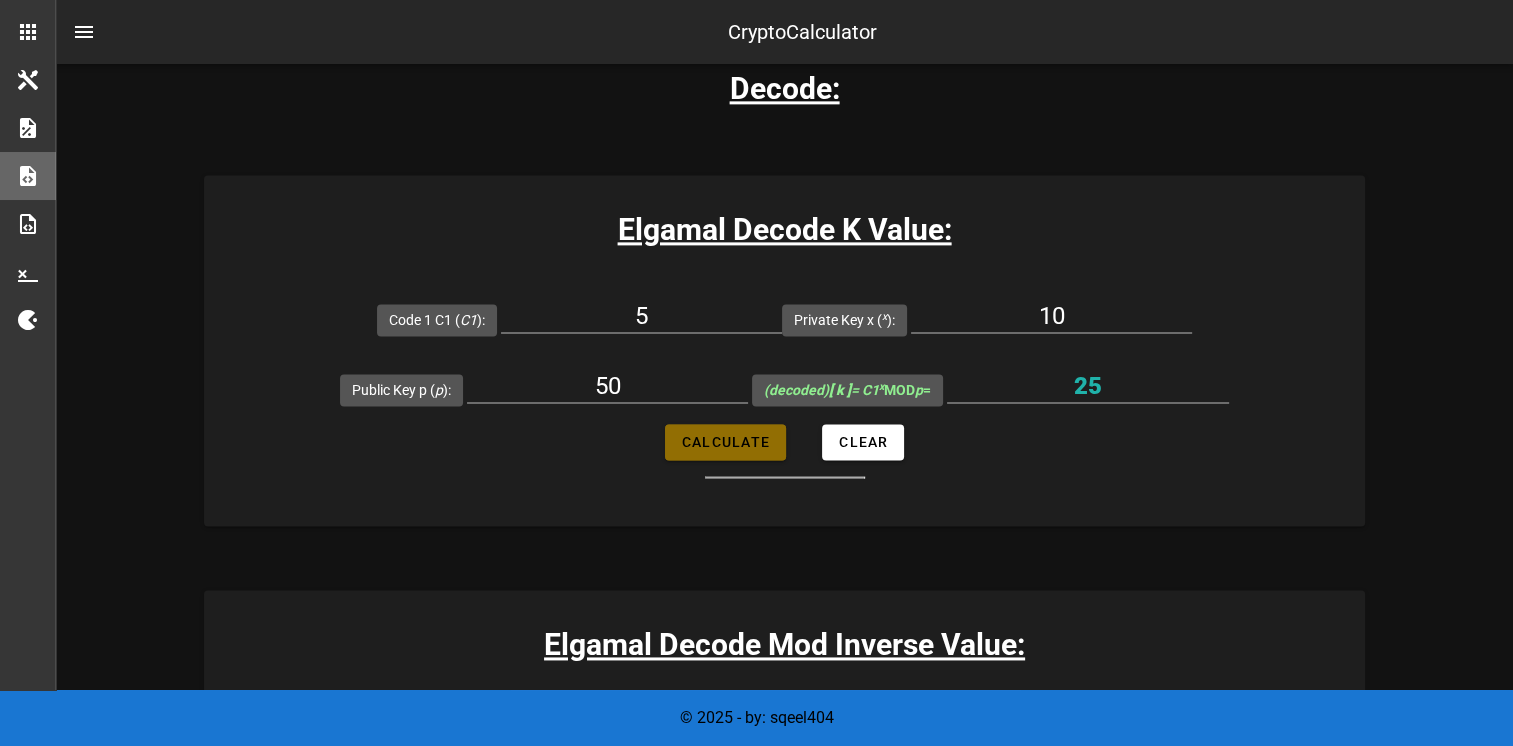 click on "Calculate" at bounding box center (725, 442) 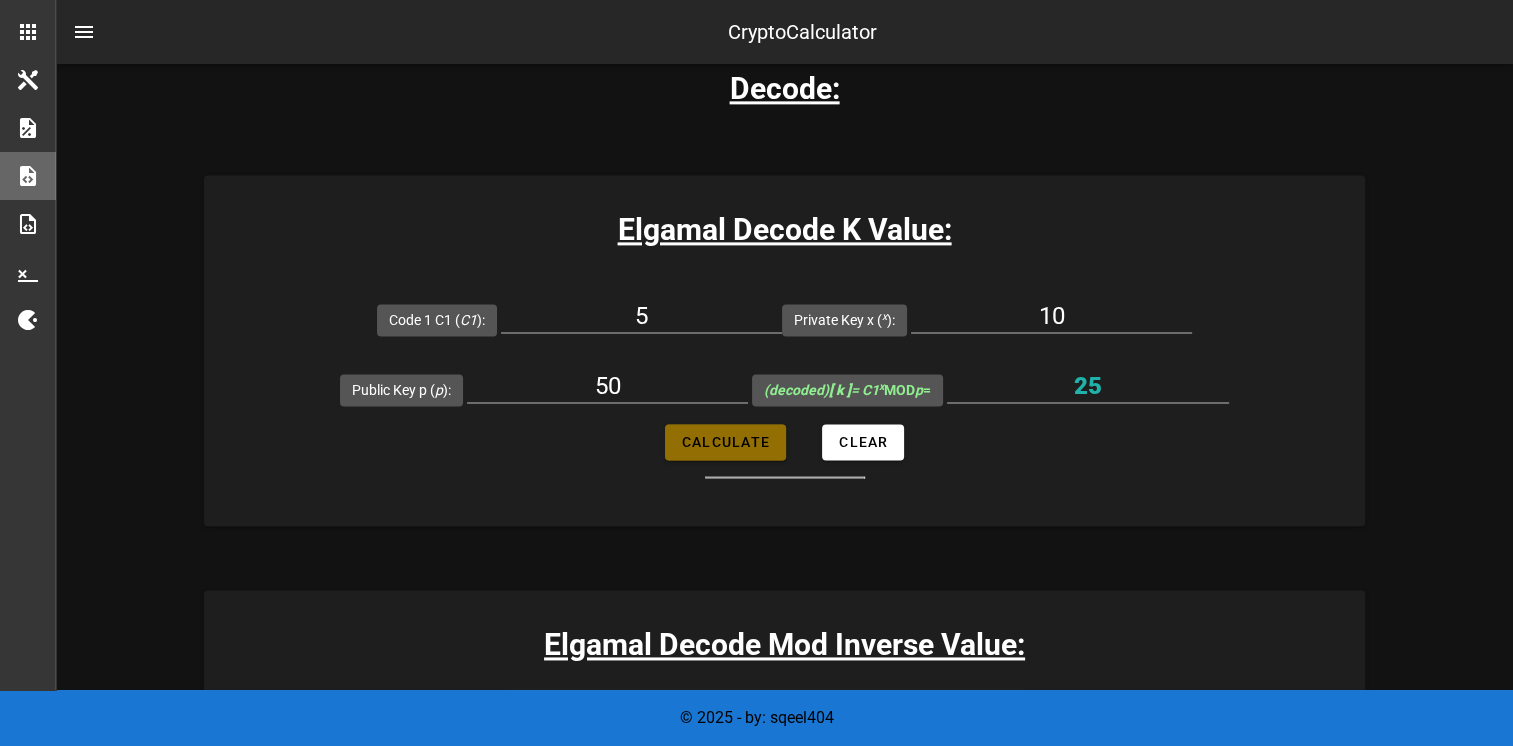 click on "Calculate" at bounding box center (725, 442) 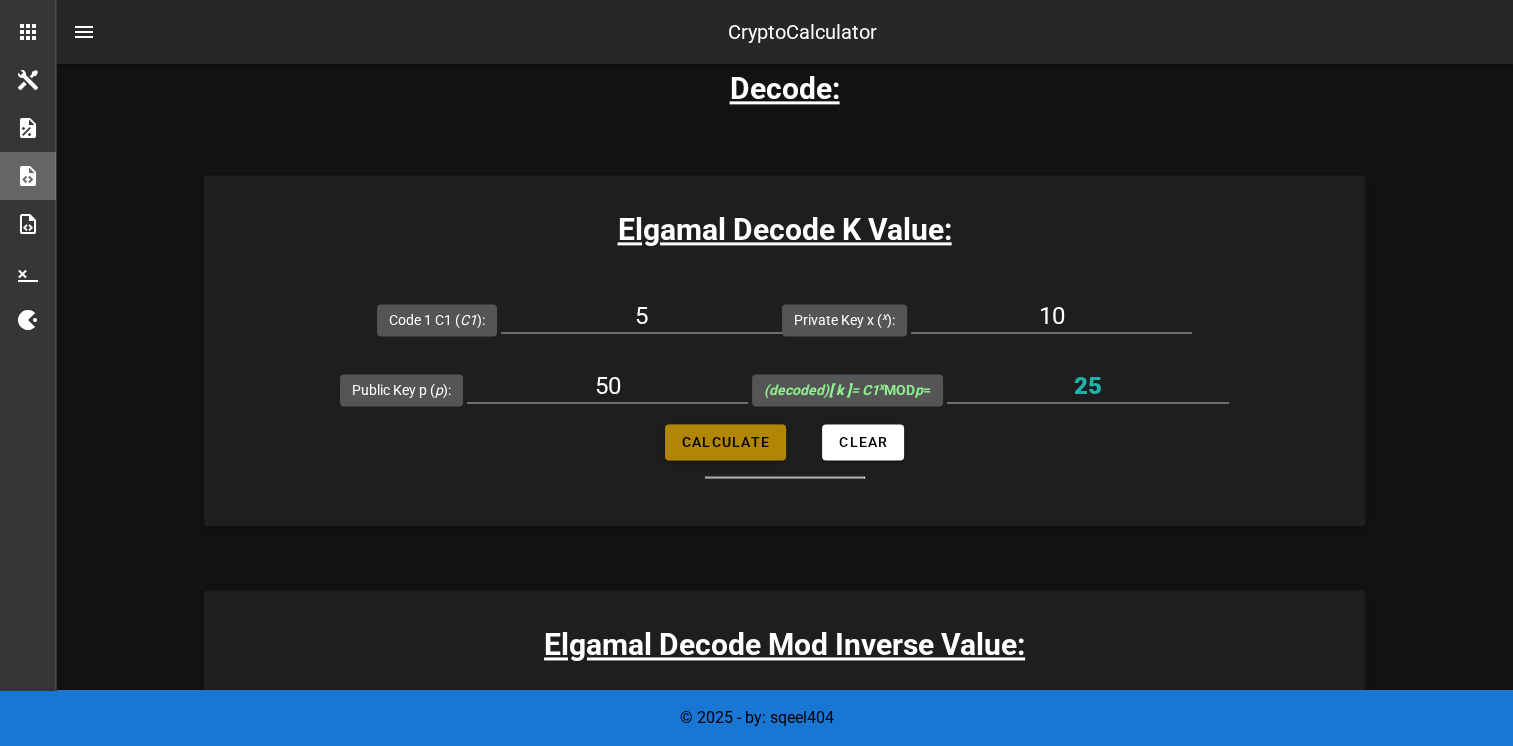 type on "25" 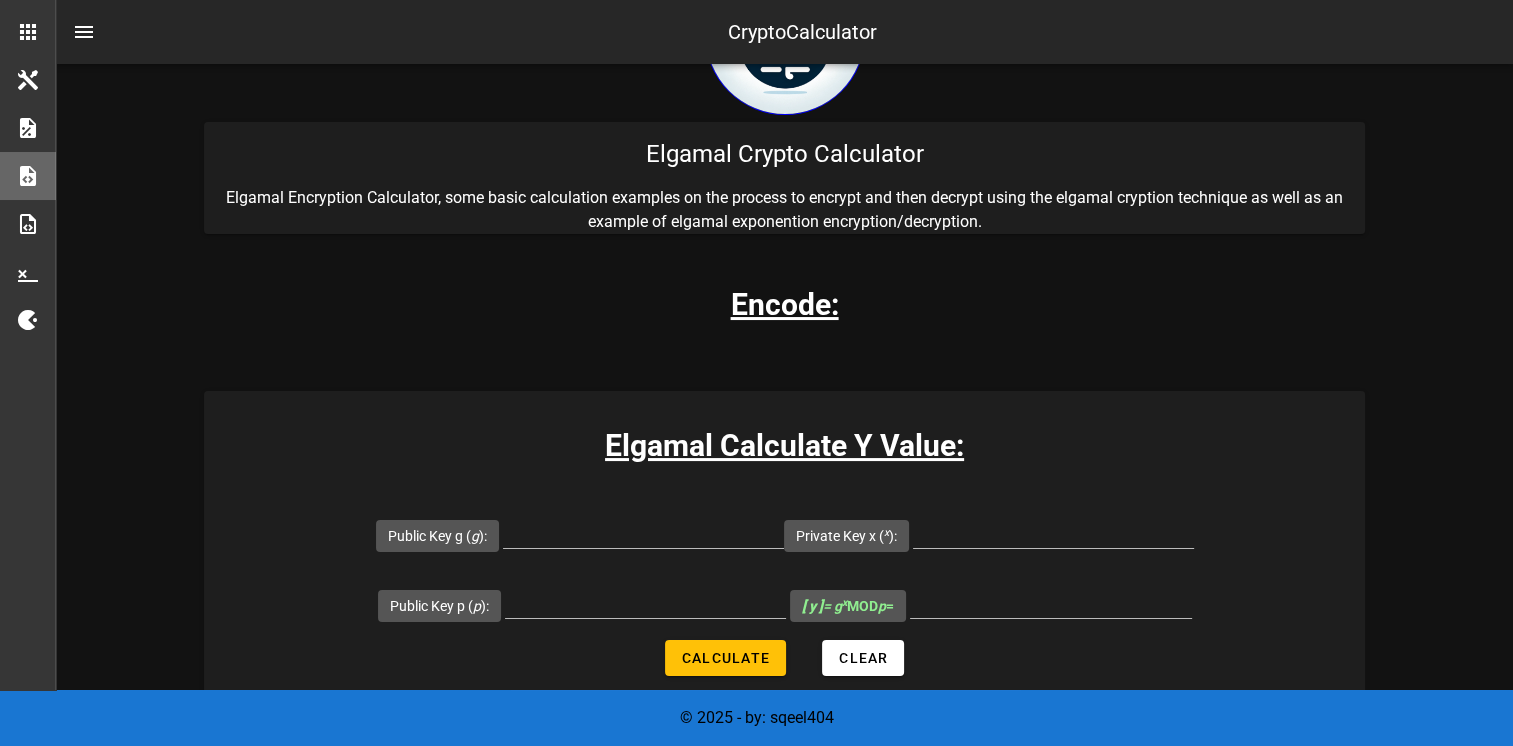 scroll, scrollTop: 300, scrollLeft: 0, axis: vertical 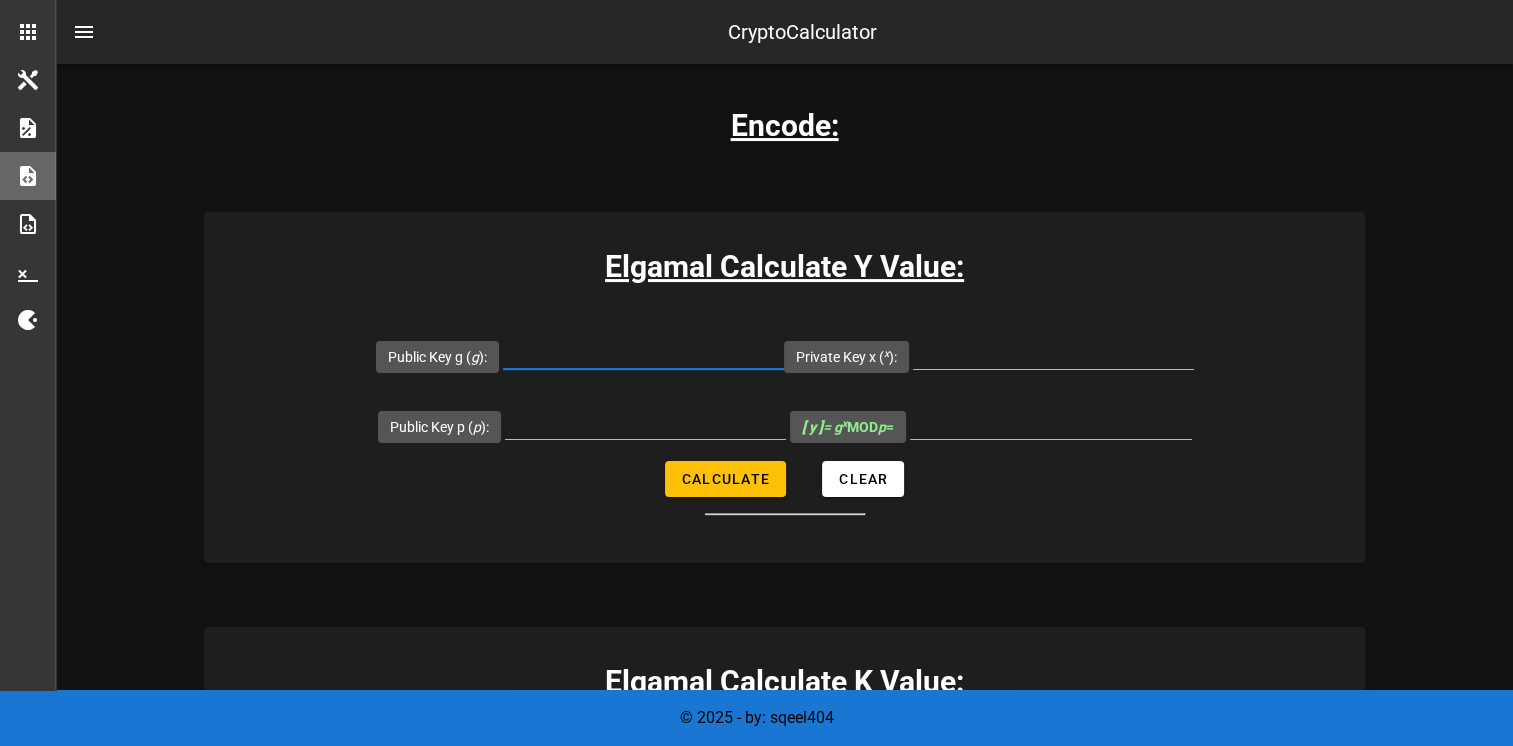 drag, startPoint x: 607, startPoint y: 346, endPoint x: 763, endPoint y: 390, distance: 162.0864 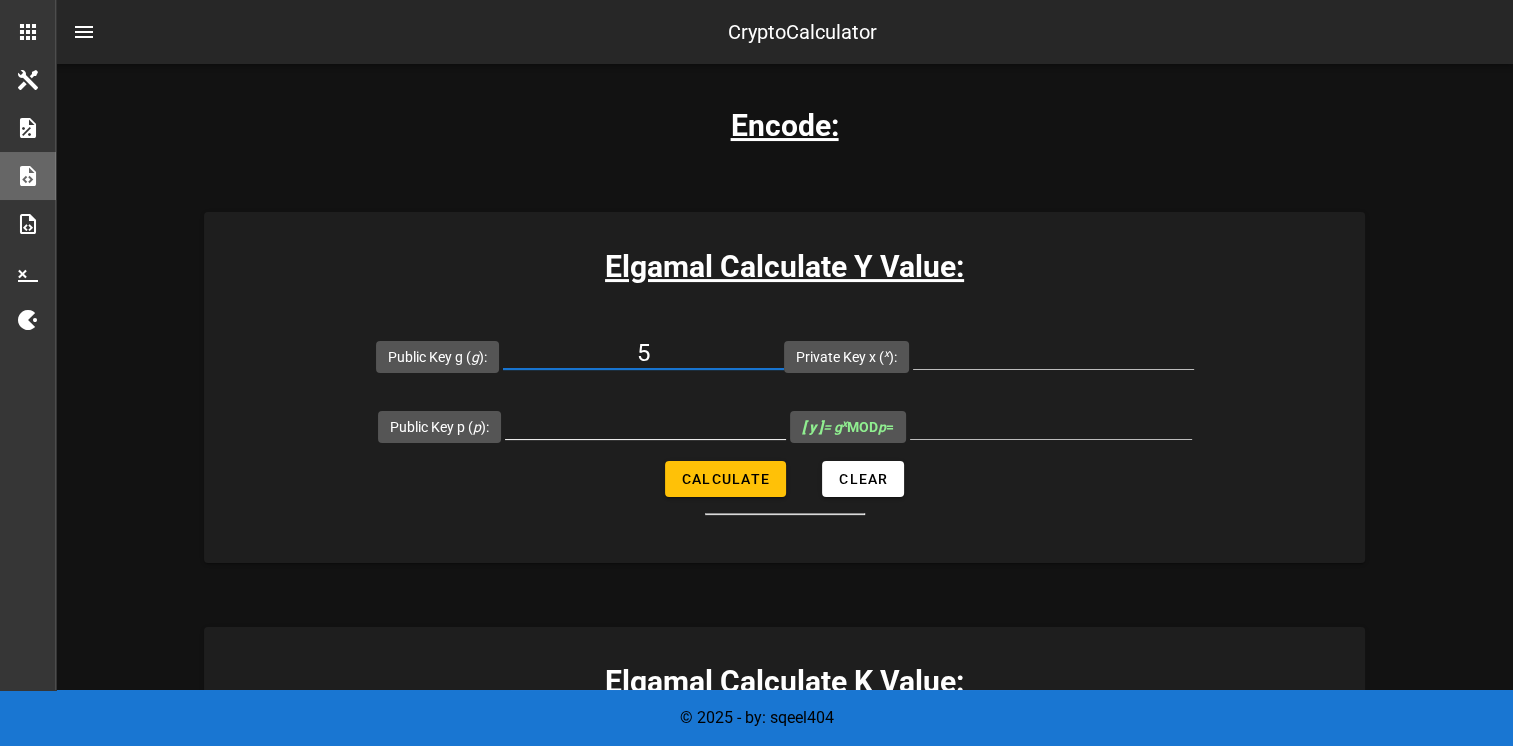 type on "5" 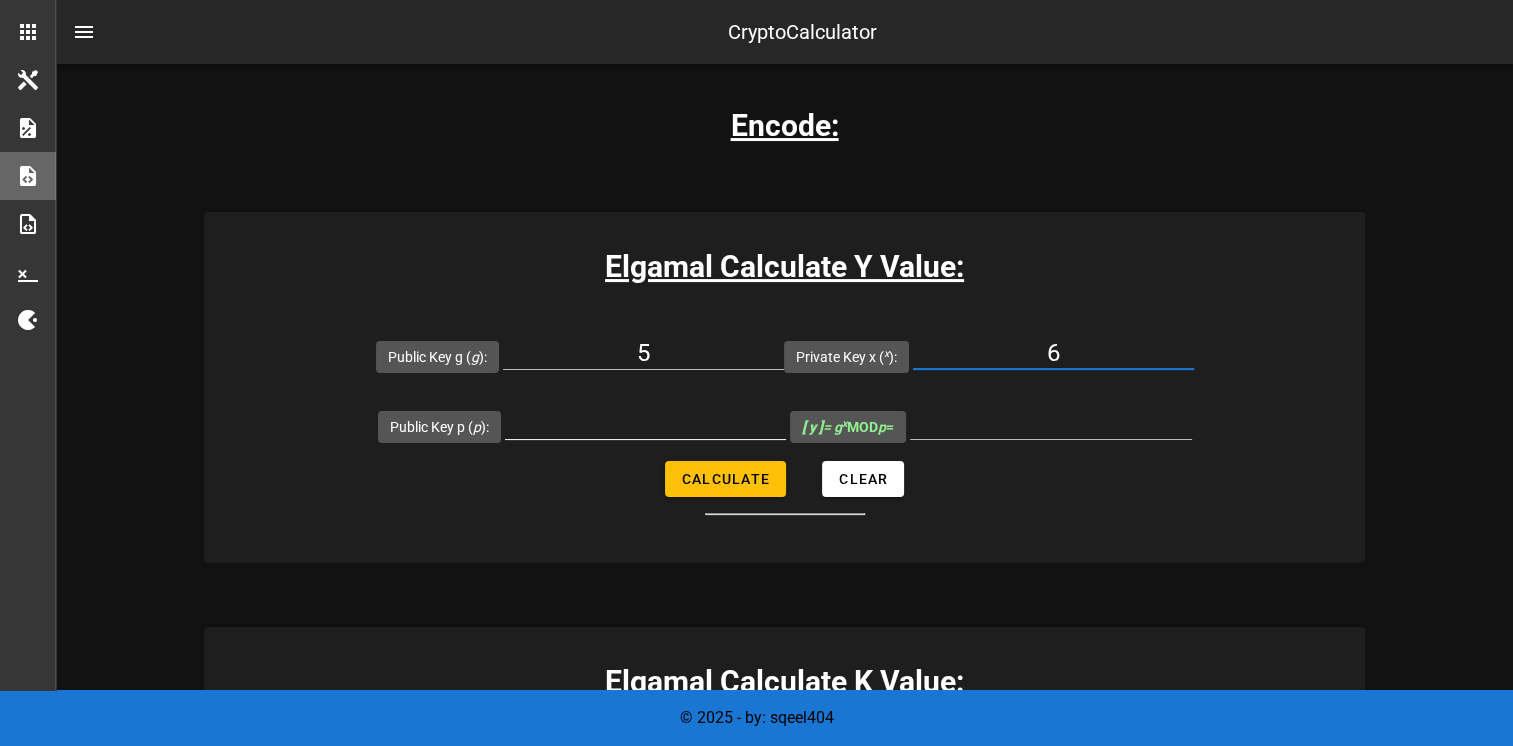 type on "6" 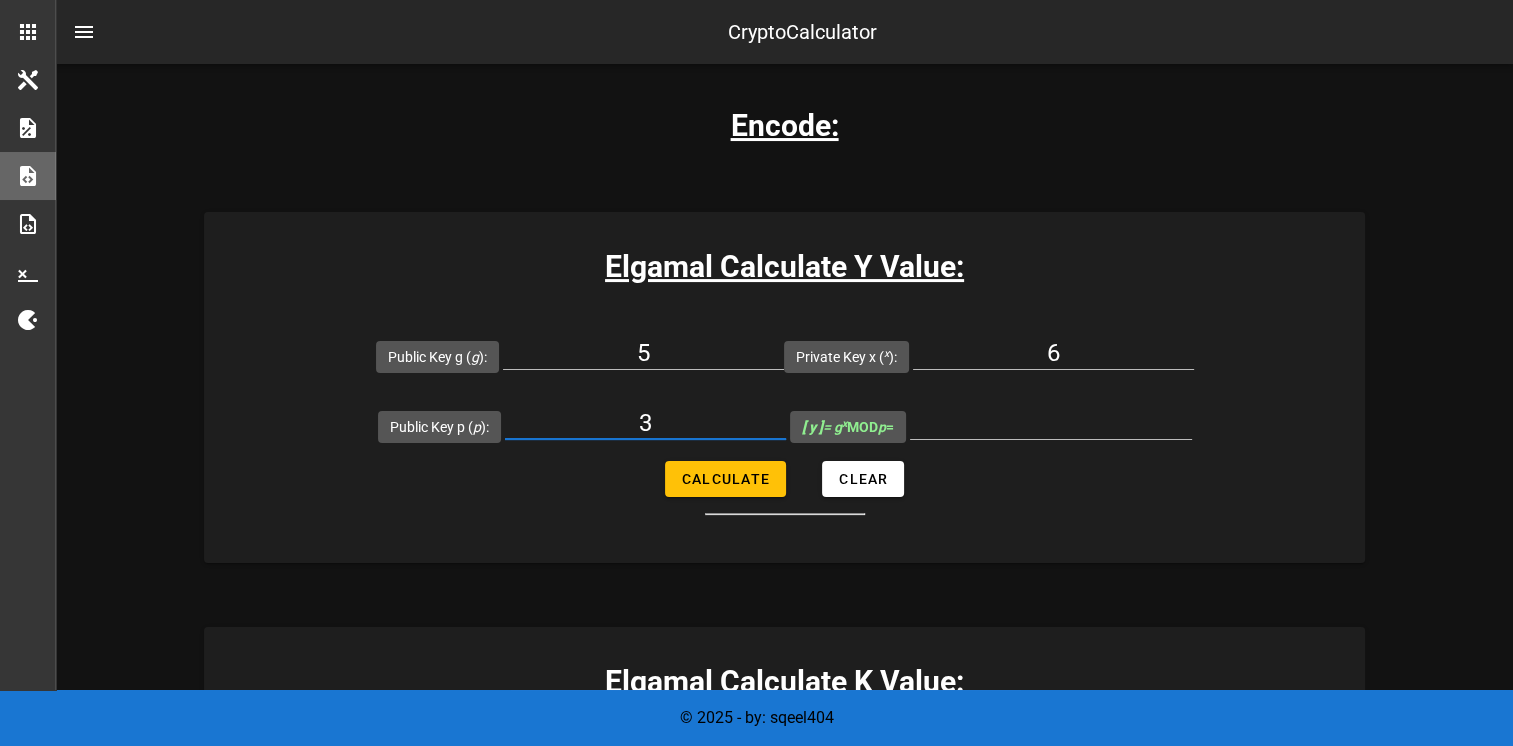 type on "3" 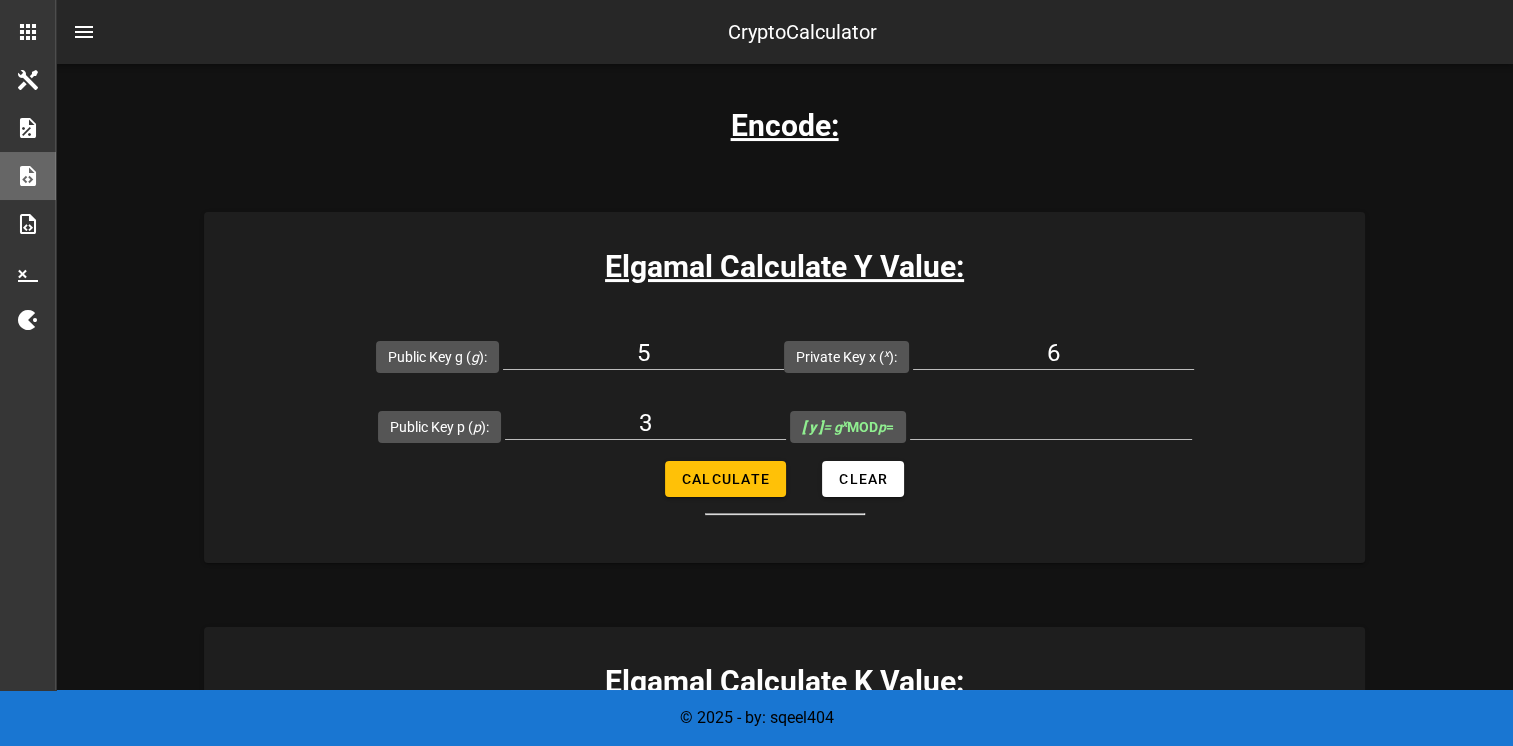 click on "Public Key g (  g  ):    5   Private Key x (  x  ):    6   Public Key p (  p  ):    3     [ y ]  = g  x  MOD  p  =
Calculate
Clear" at bounding box center [784, 418] 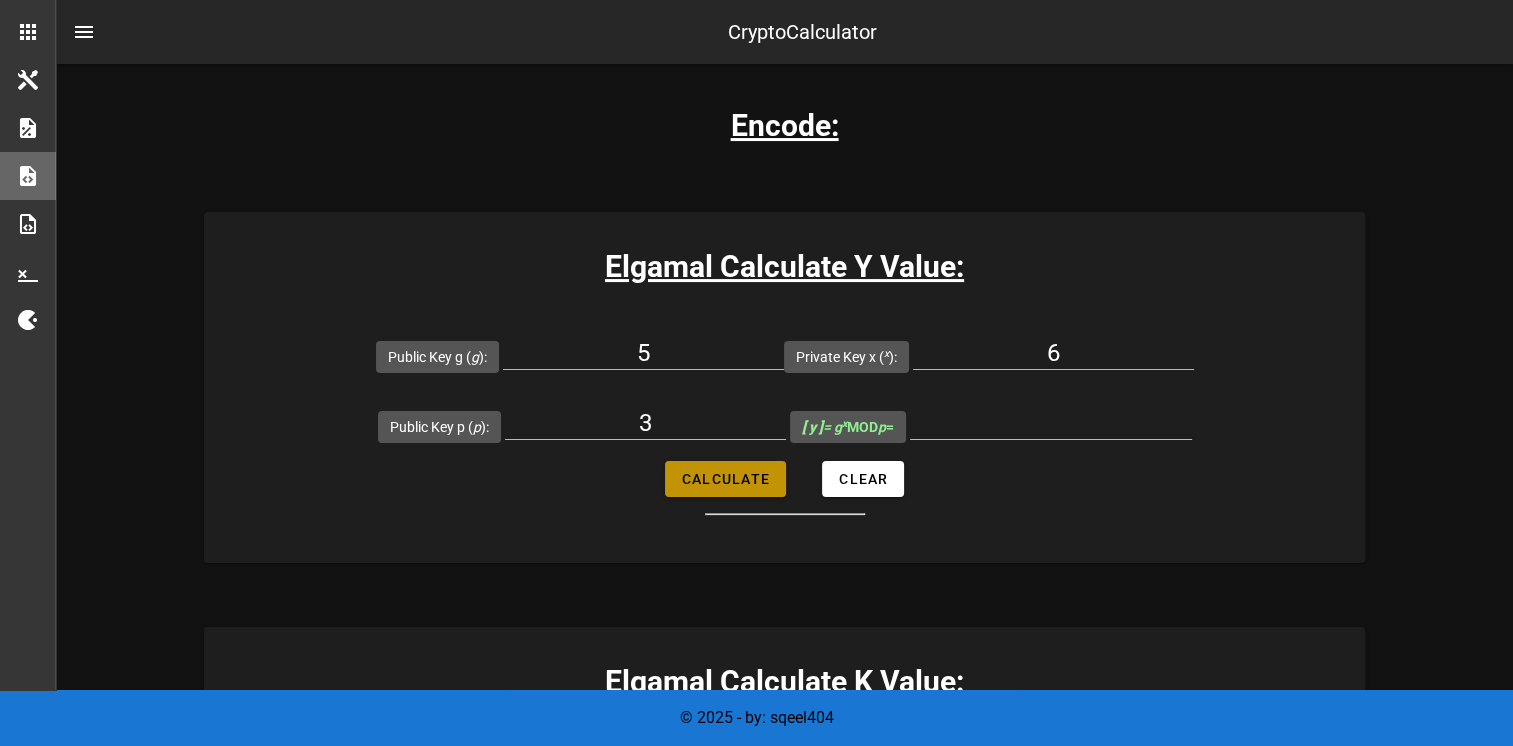 click on "Calculate" at bounding box center [725, 479] 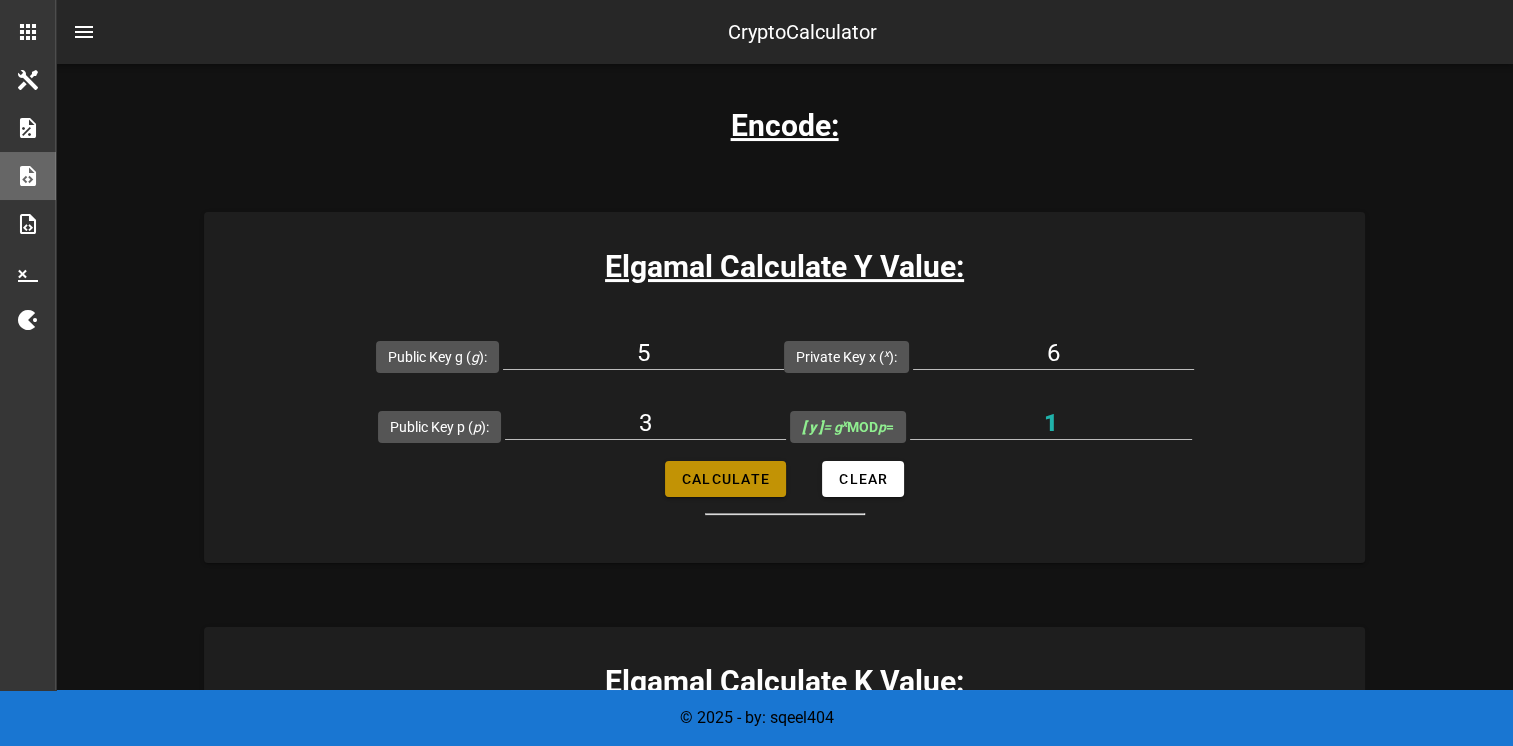 click on "Calculate" at bounding box center (725, 479) 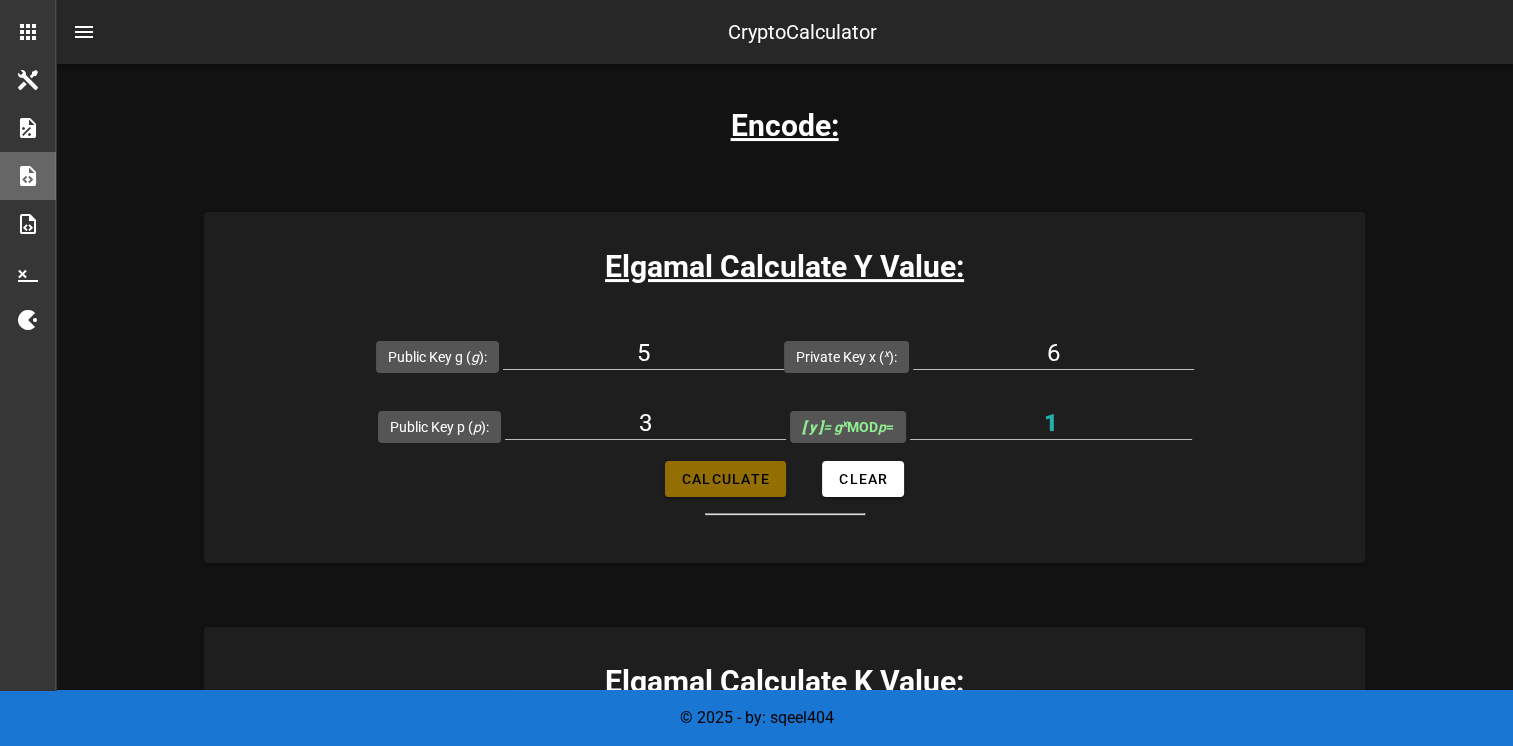 click on "Calculate" at bounding box center (725, 479) 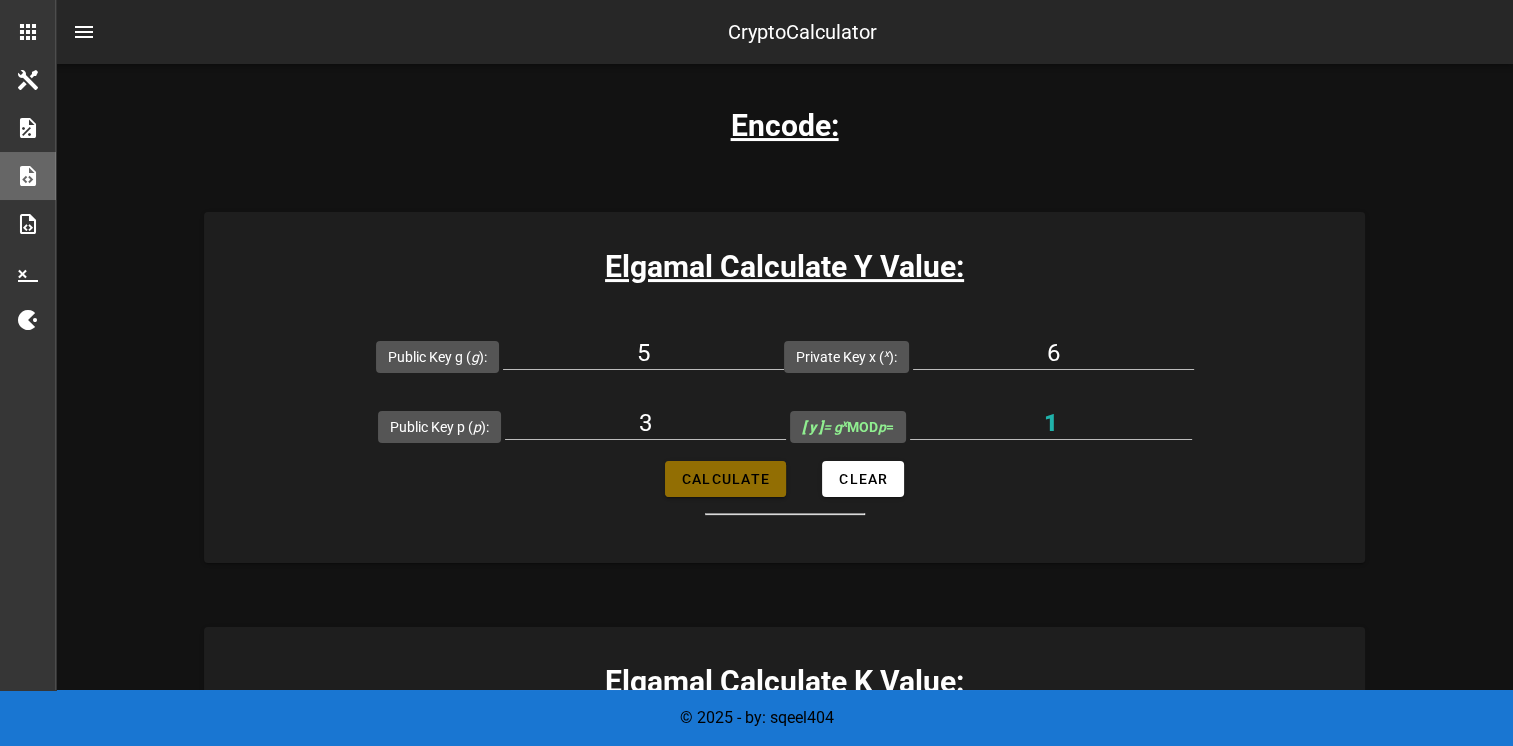 click on "Calculate" at bounding box center [725, 479] 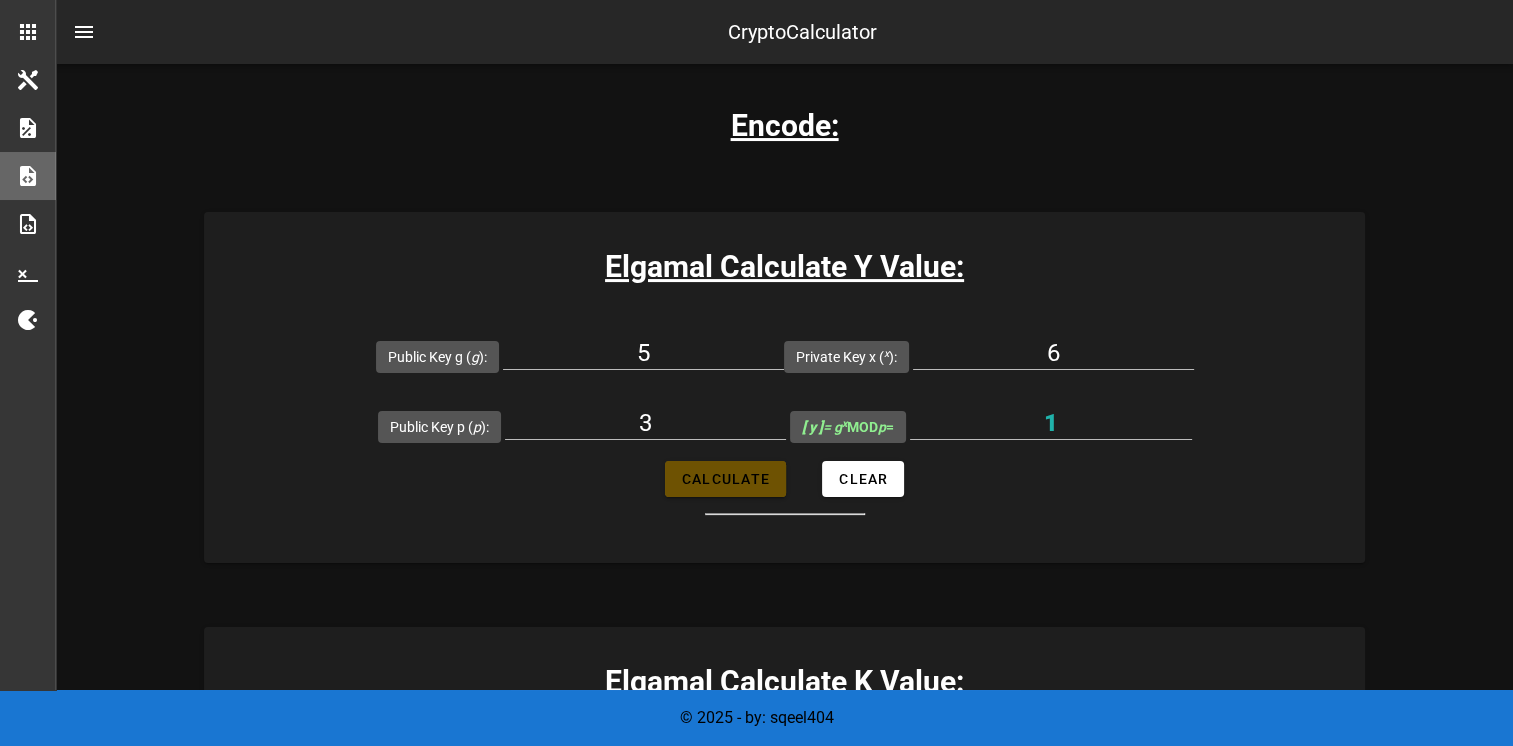 click on "Calculate" at bounding box center (725, 479) 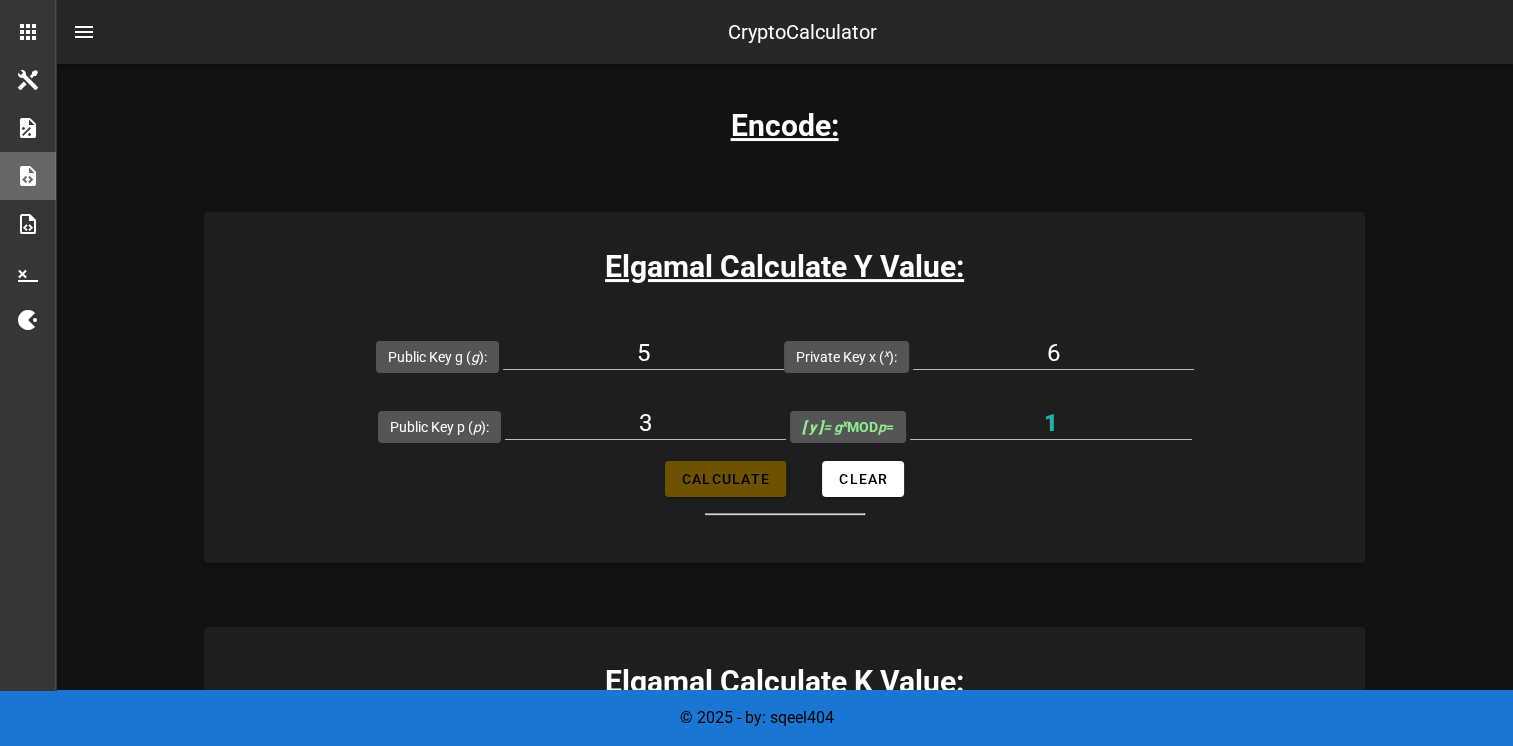 click on "Calculate" at bounding box center (725, 479) 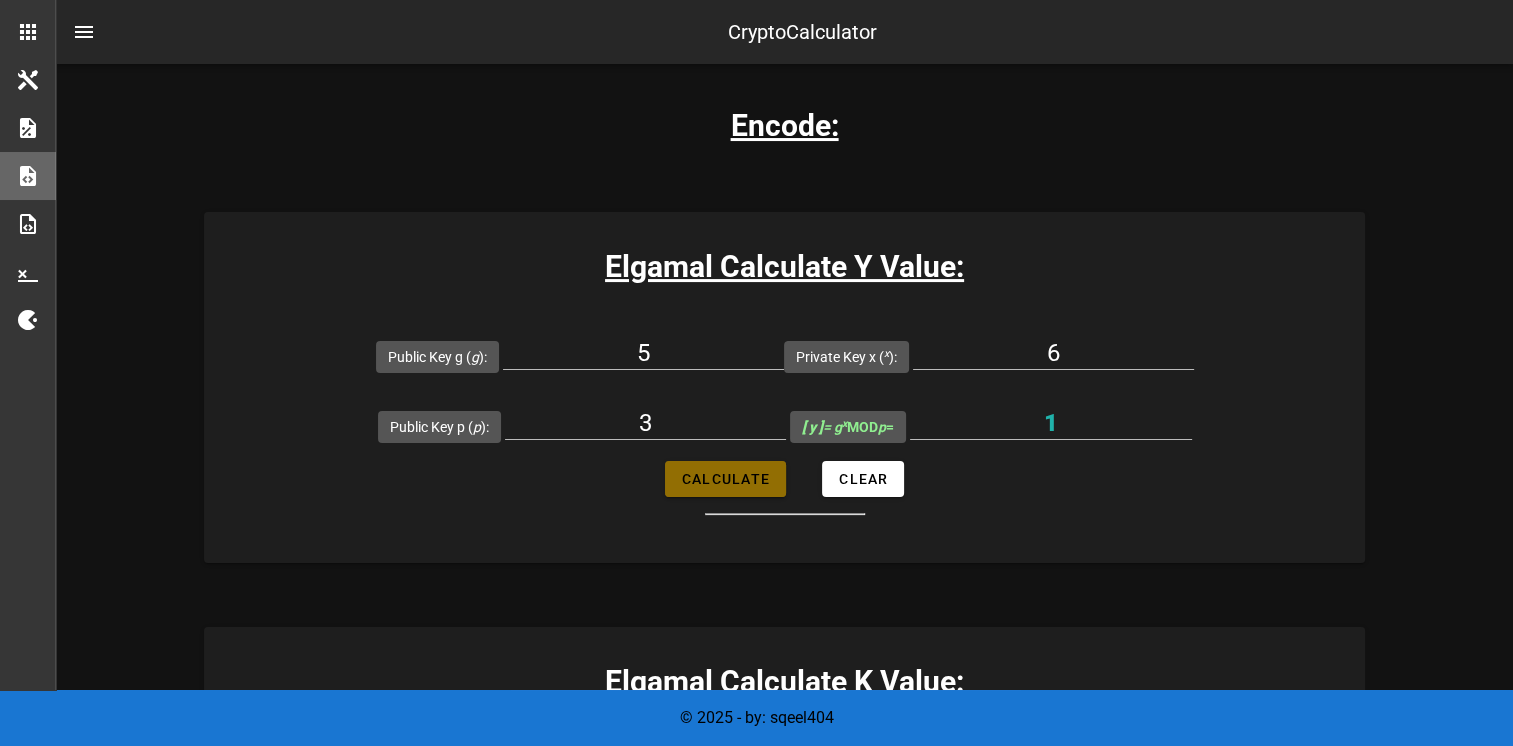 click on "Calculate" at bounding box center [725, 479] 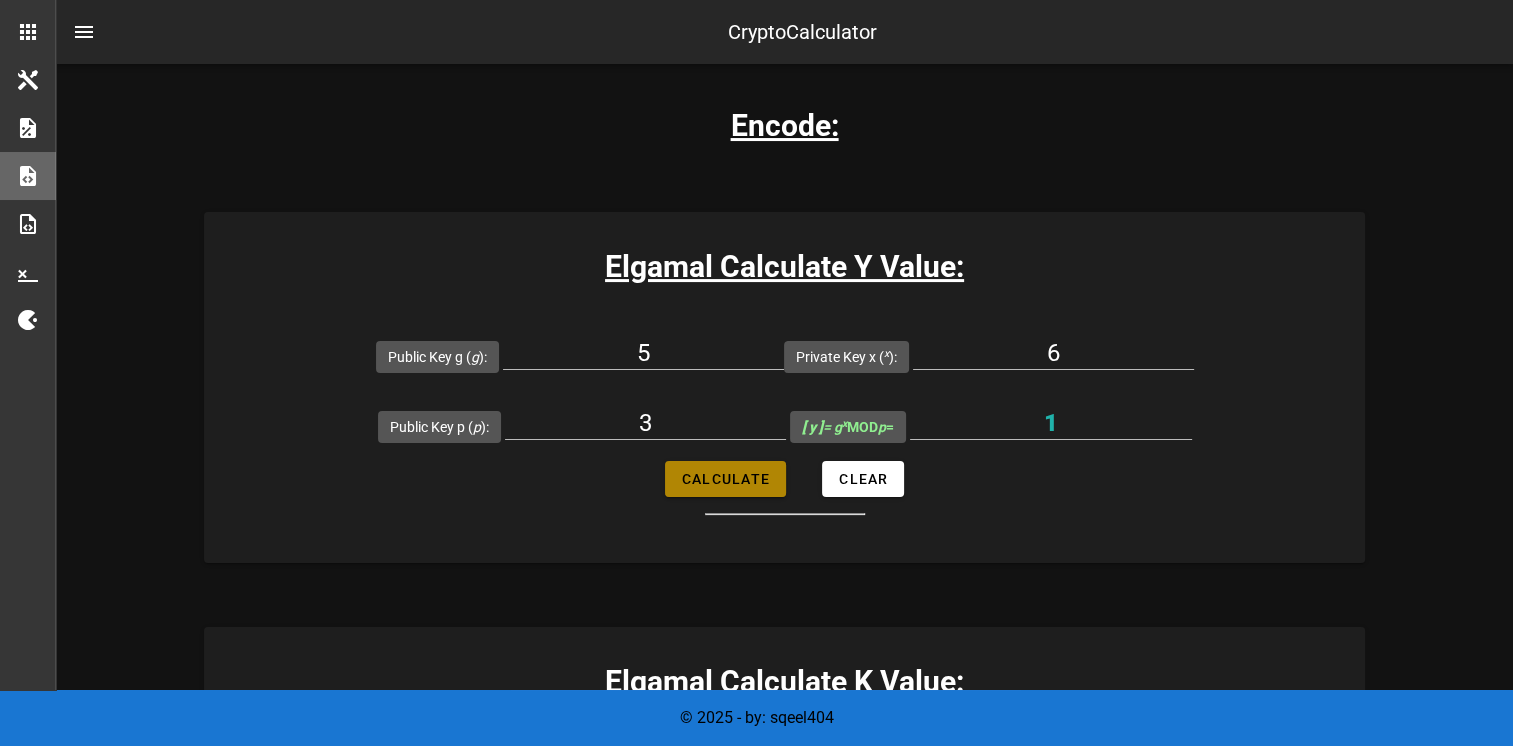 type on "1" 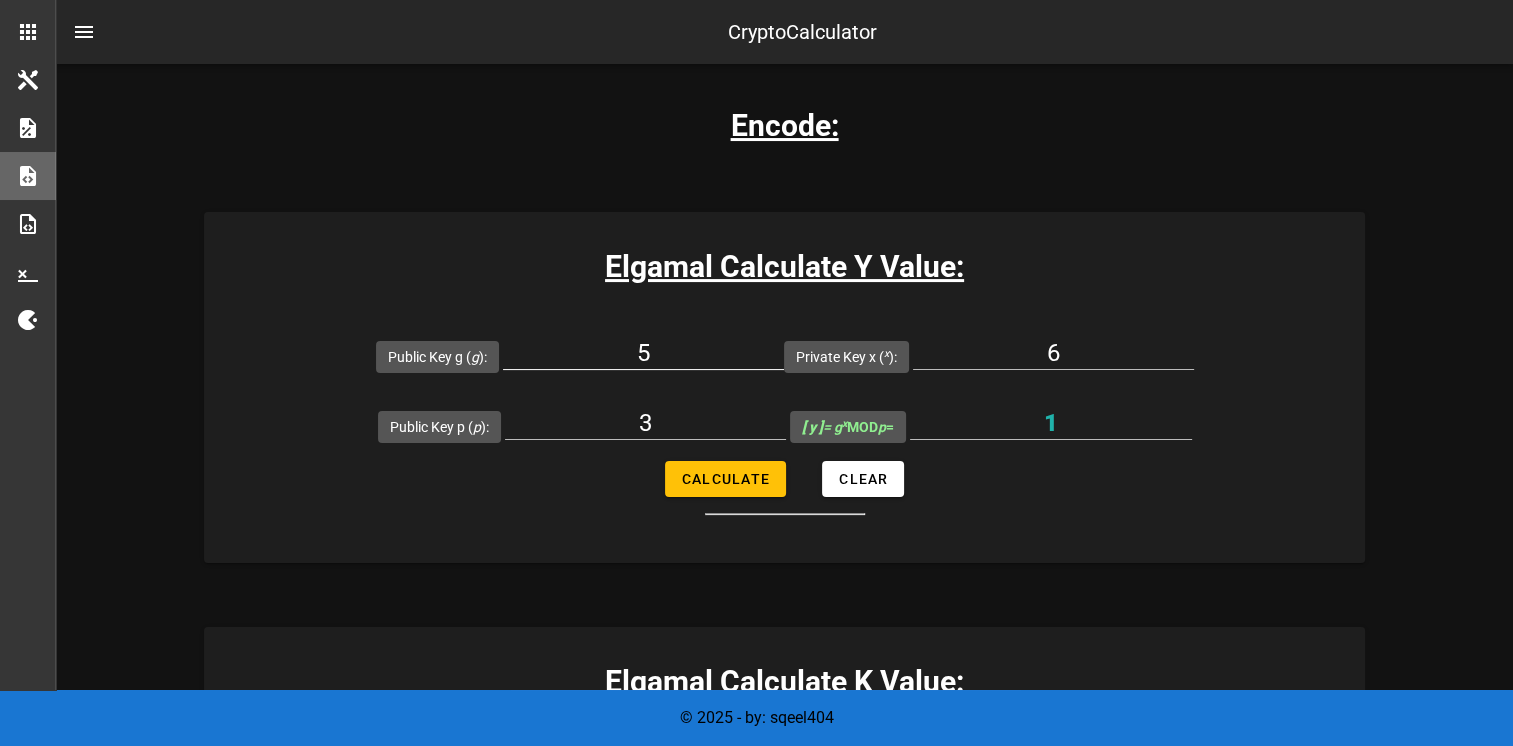click on "5" at bounding box center [643, 353] 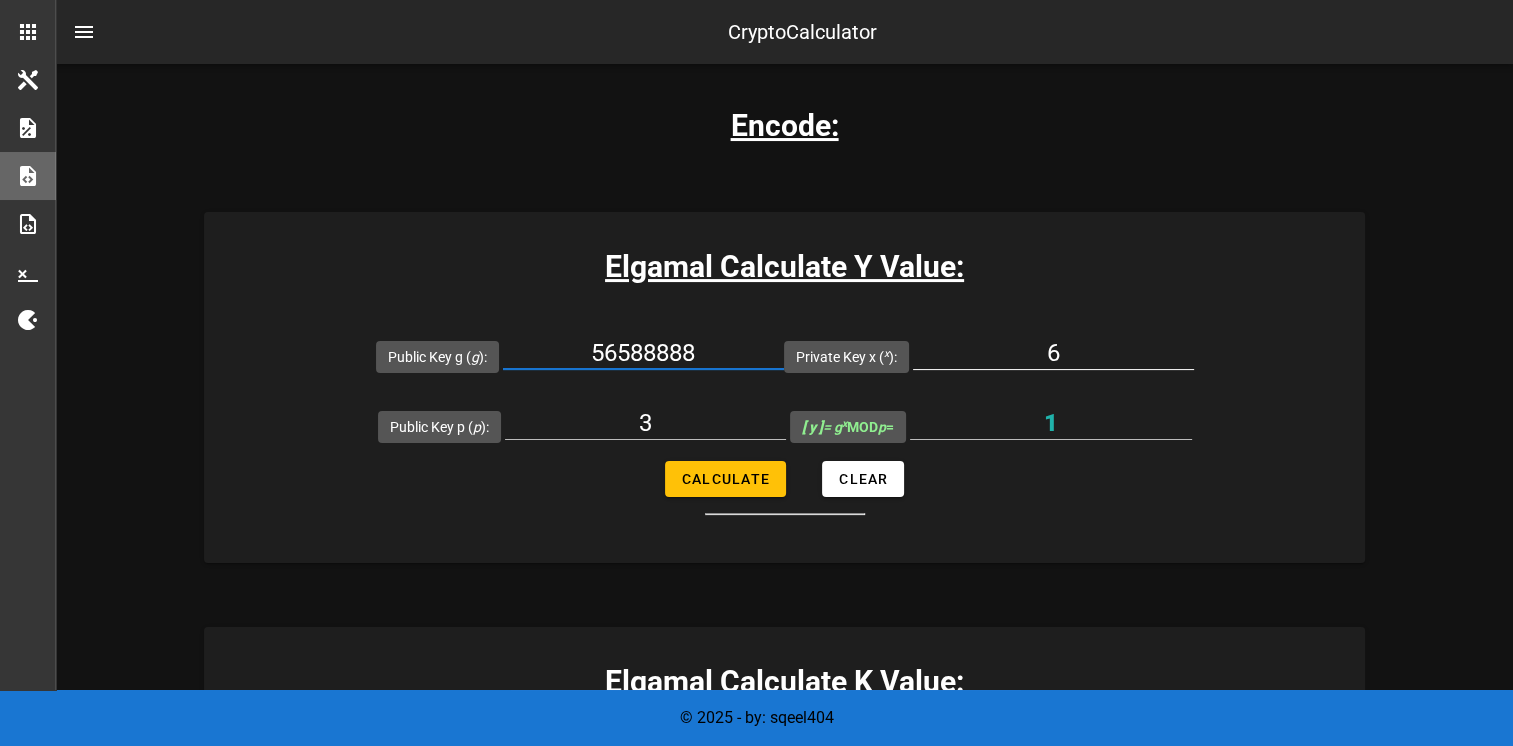 type on "56588888" 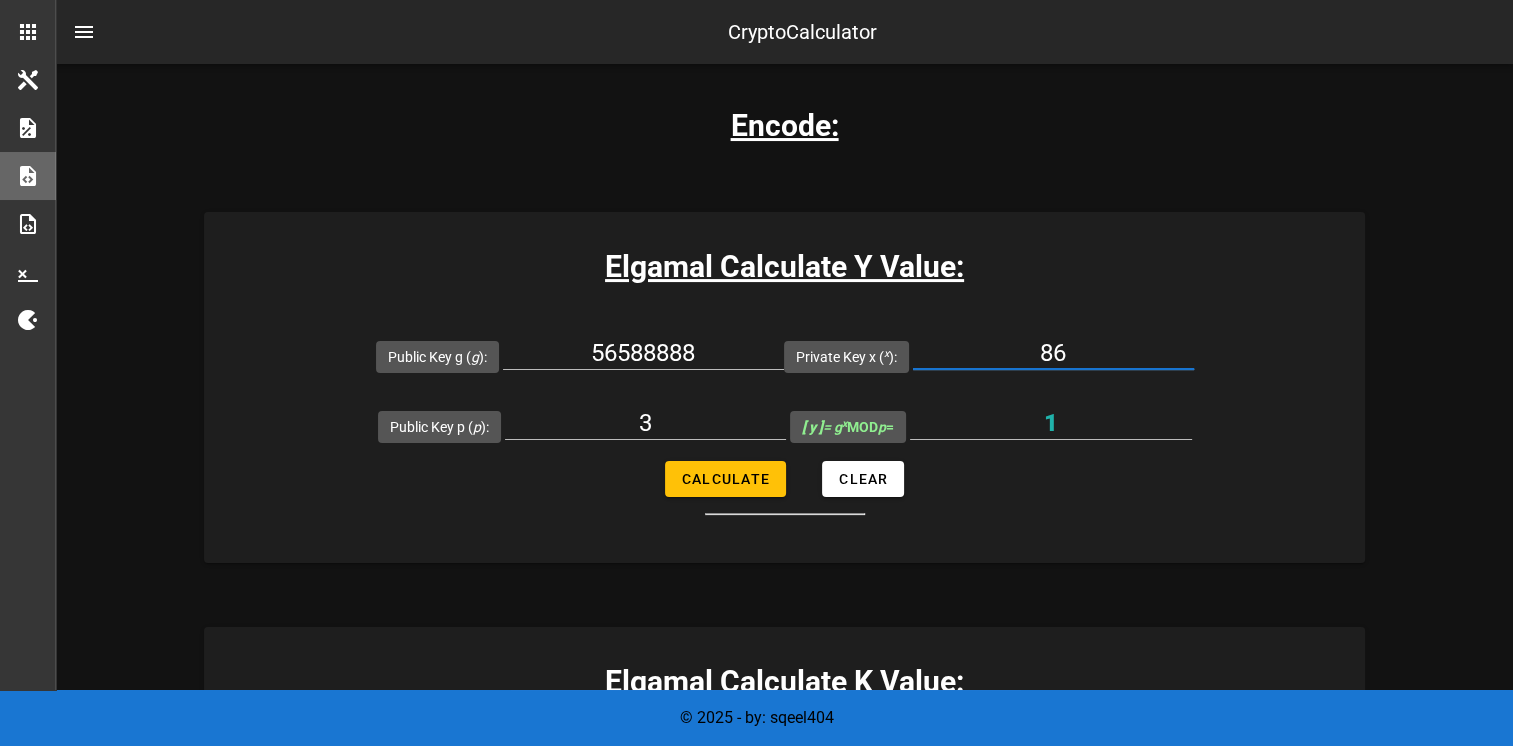 click on "86" at bounding box center [1053, 353] 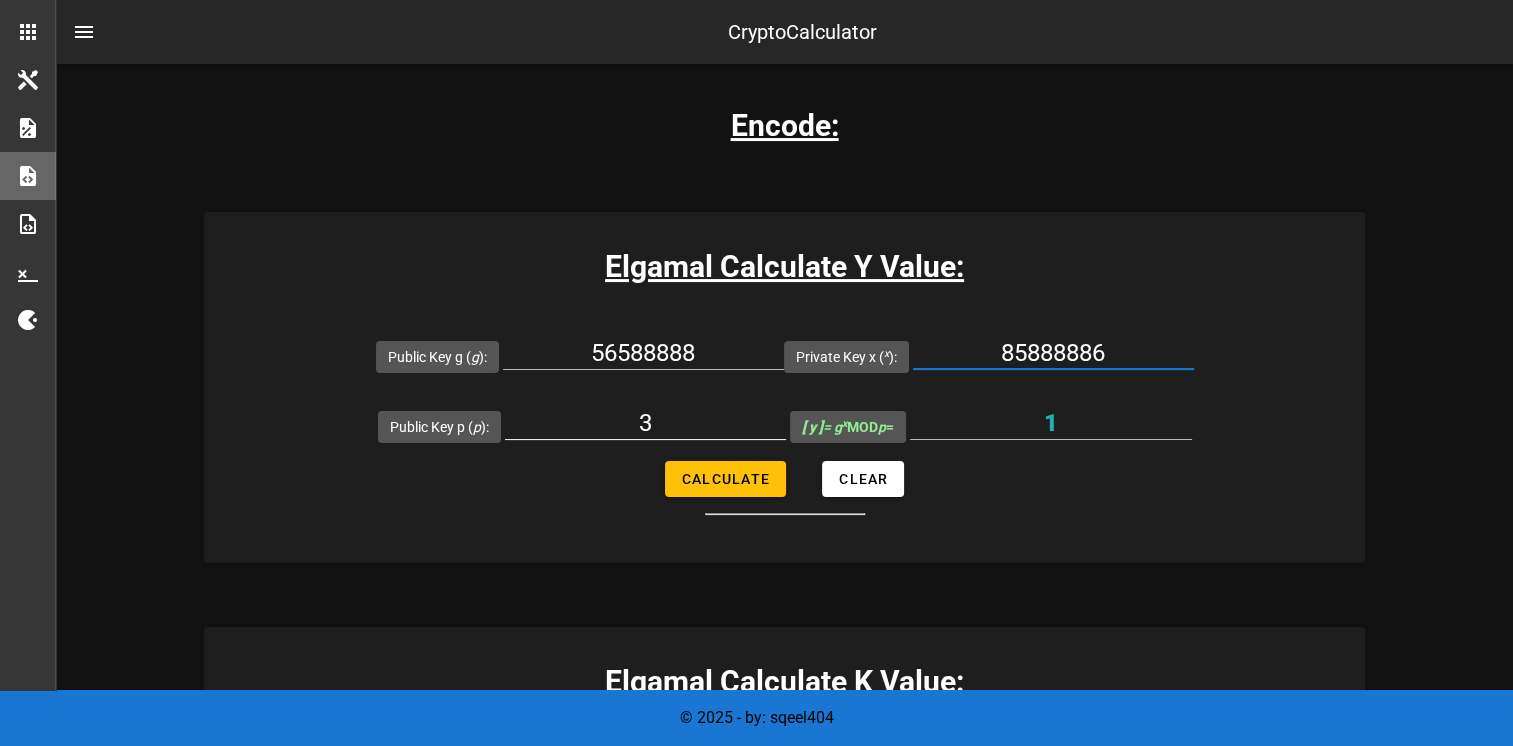 type on "85888886" 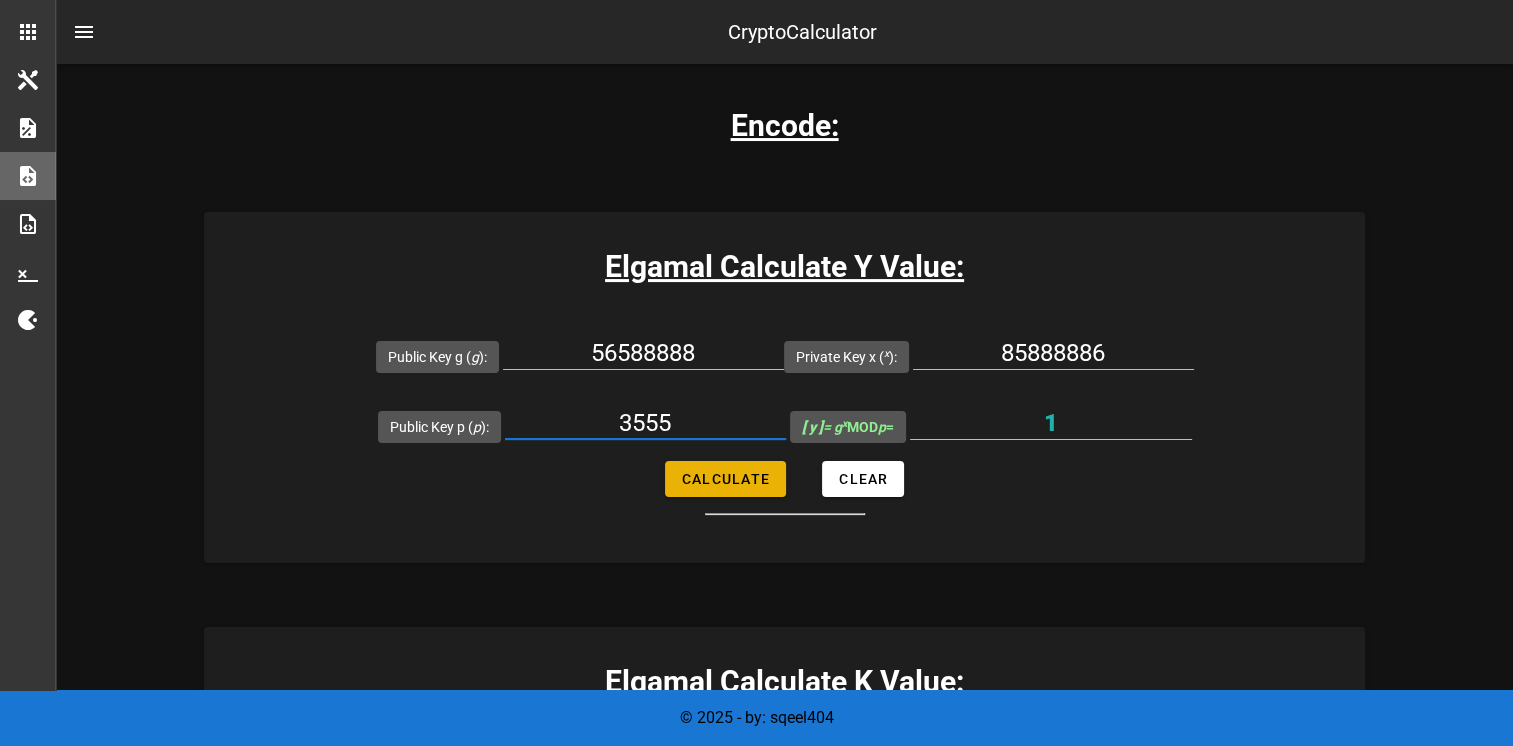 type on "3555" 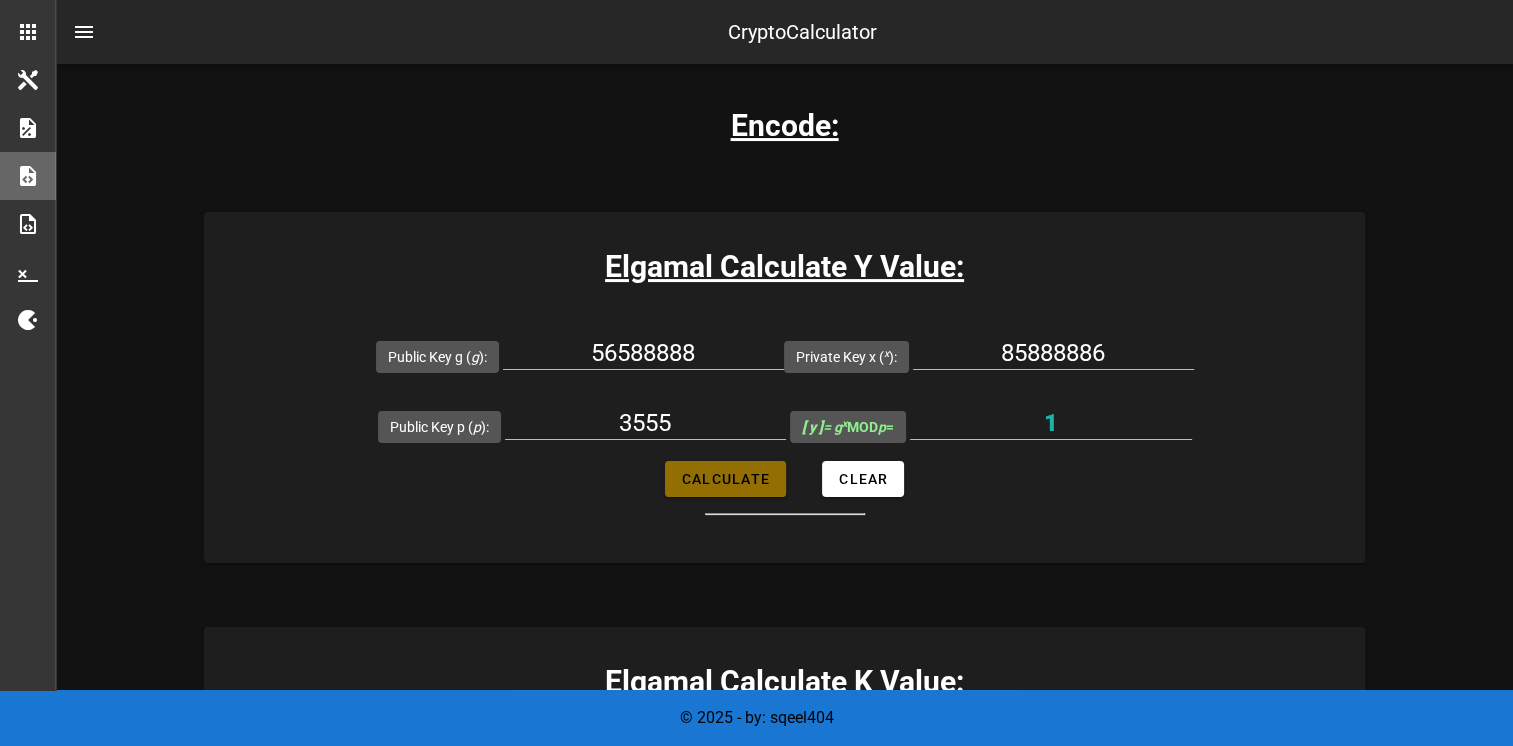 click on "Calculate" at bounding box center [725, 479] 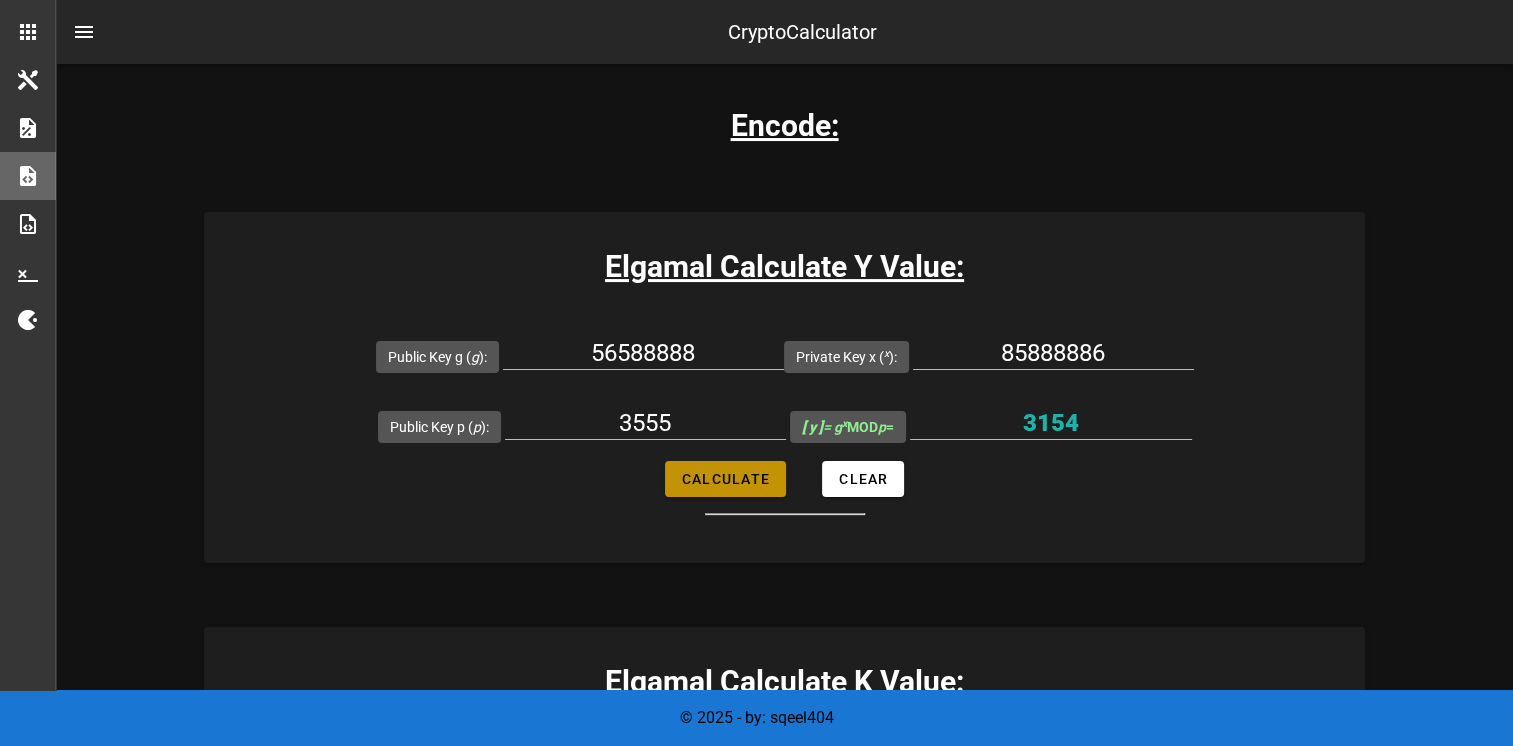 click on "Calculate" at bounding box center [725, 479] 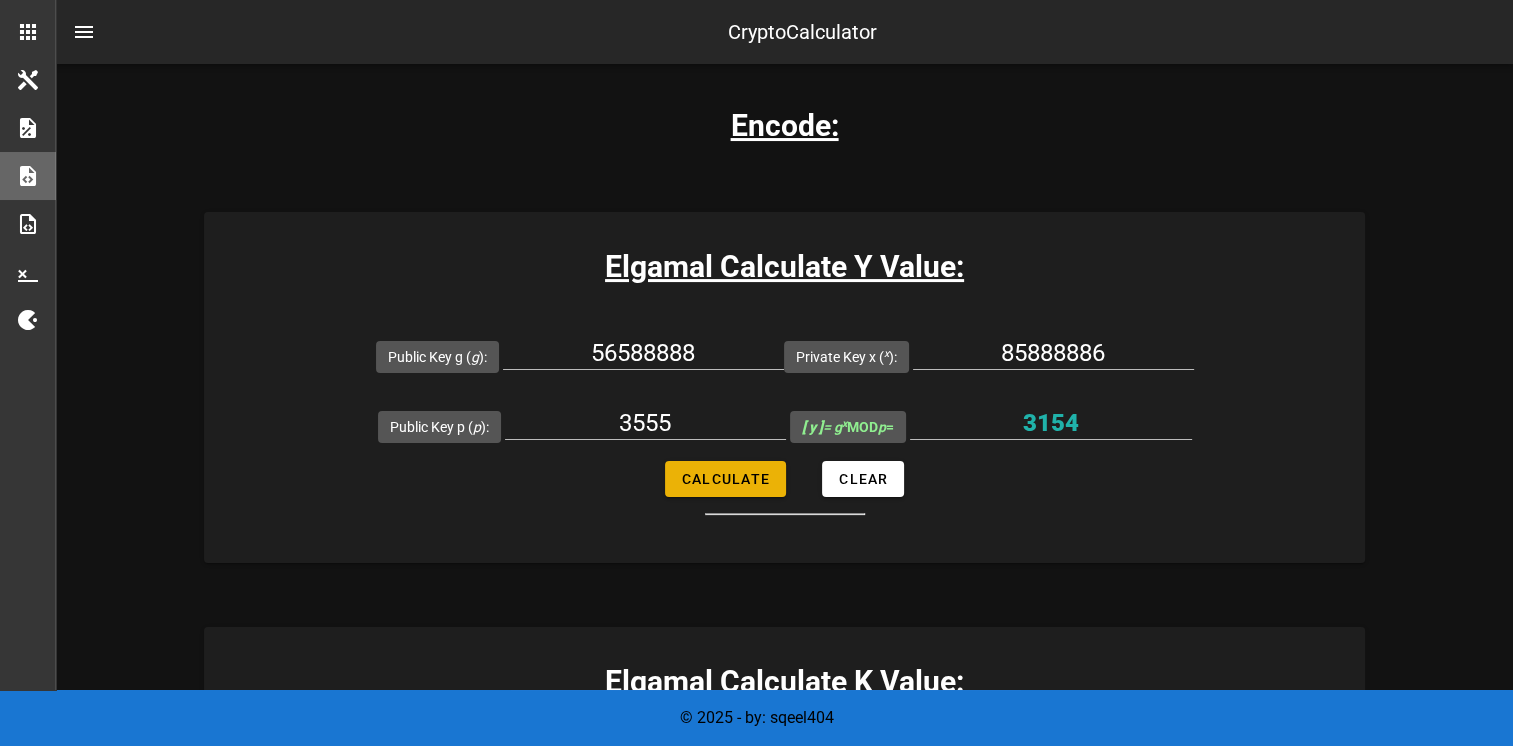 type on "3154" 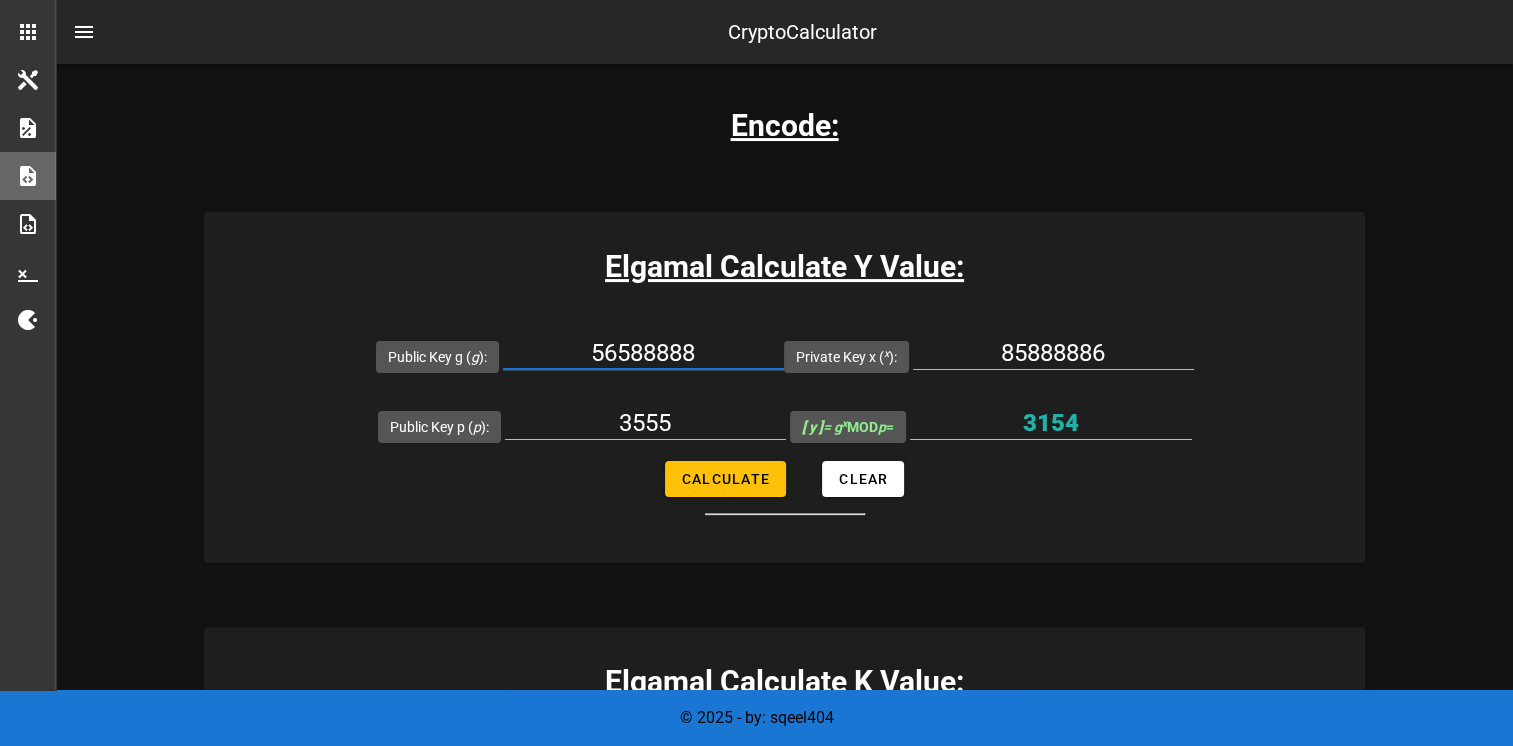 click on "56588888" at bounding box center [643, 353] 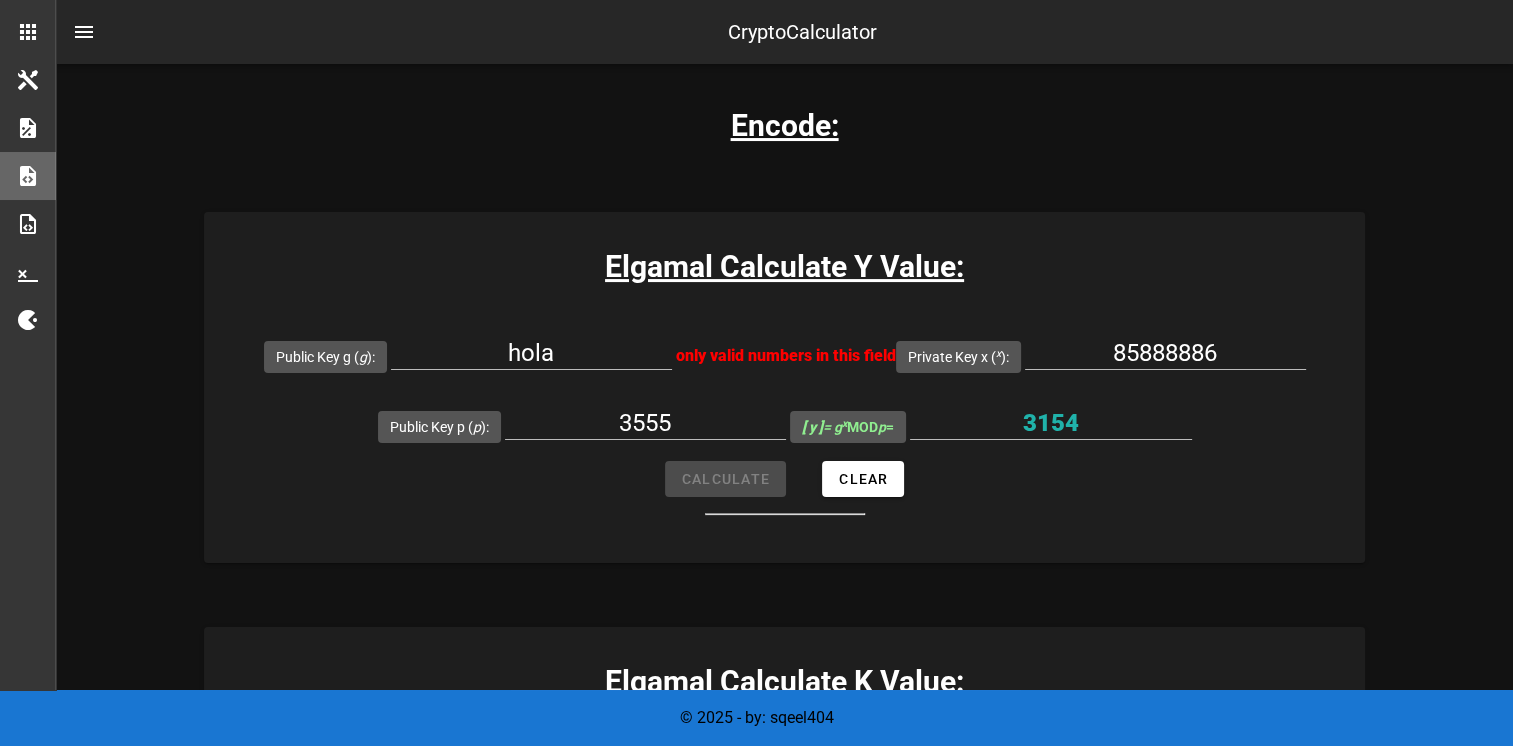 click on "Public Key g (  g  ):    hola   only valid numbers in this field Private Key x (  x  ):    85888886   Public Key p (  p  ):    3555     [ y ]  = g  x  MOD  p  =    3154
Calculate
Clear" at bounding box center [784, 418] 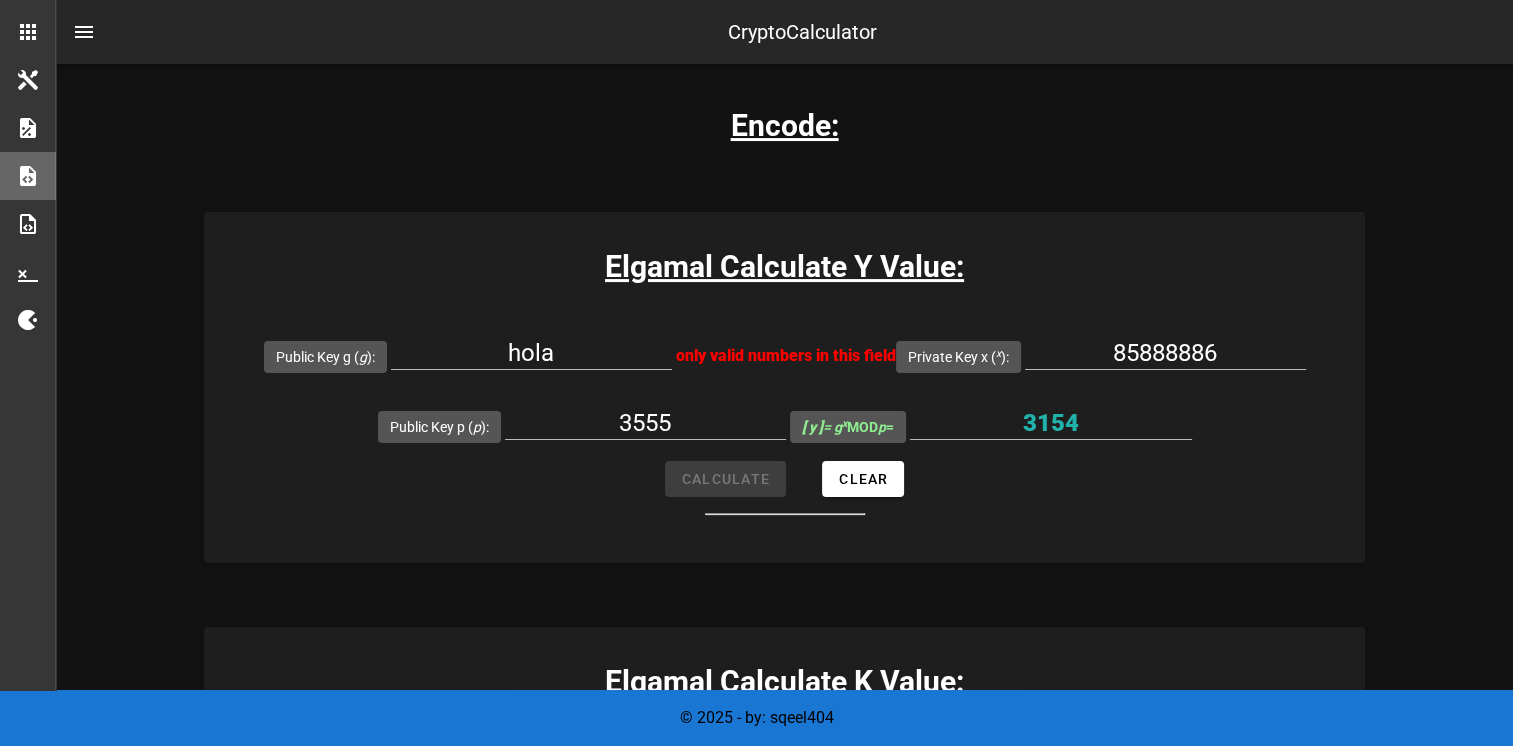 click on "Public Key g (  g  ):    hola   only valid numbers in this field Private Key x (  x  ):    85888886   Public Key p (  p  ):    3555     [ y ]  = g  x  MOD  p  =    3154
Calculate
Clear" at bounding box center [784, 418] 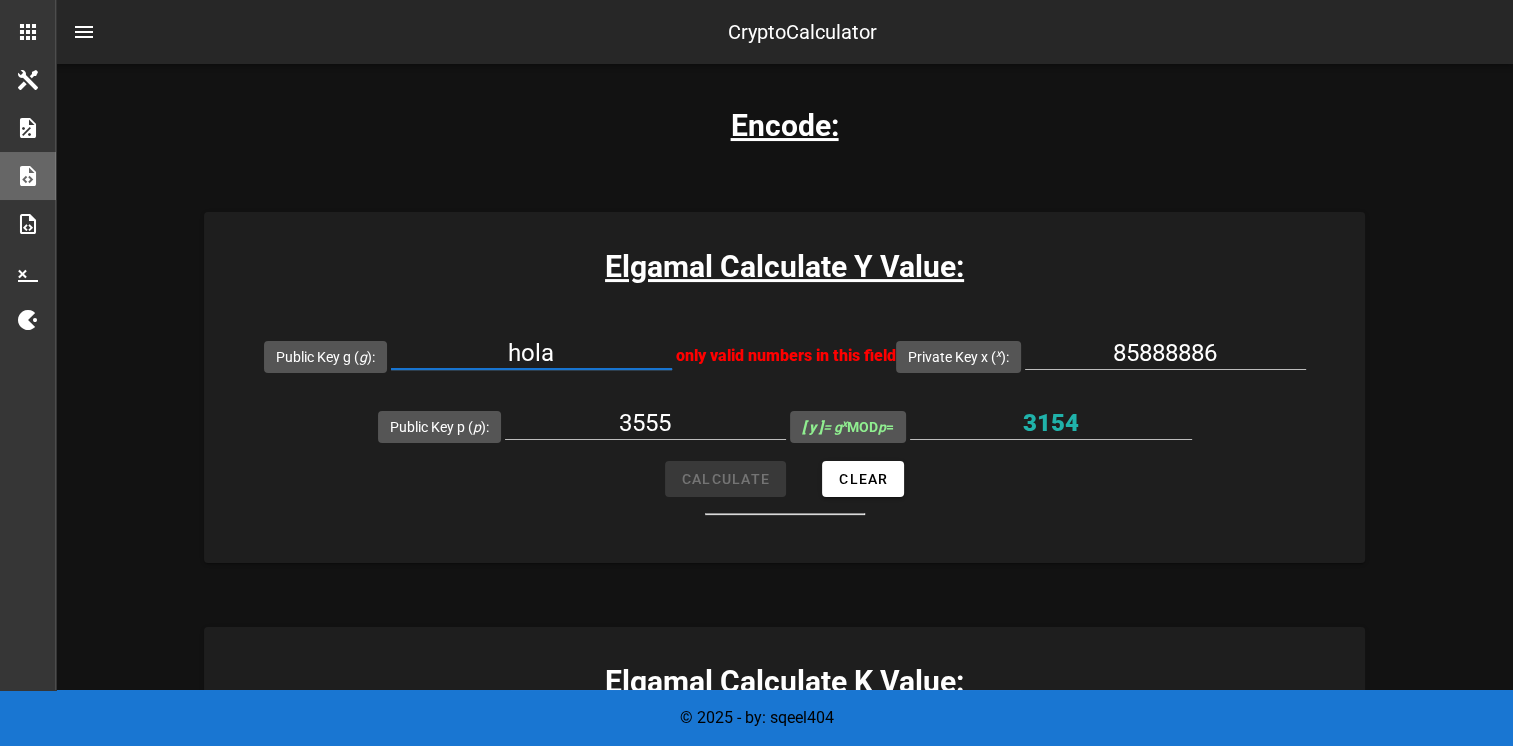 click on "hola" at bounding box center (531, 353) 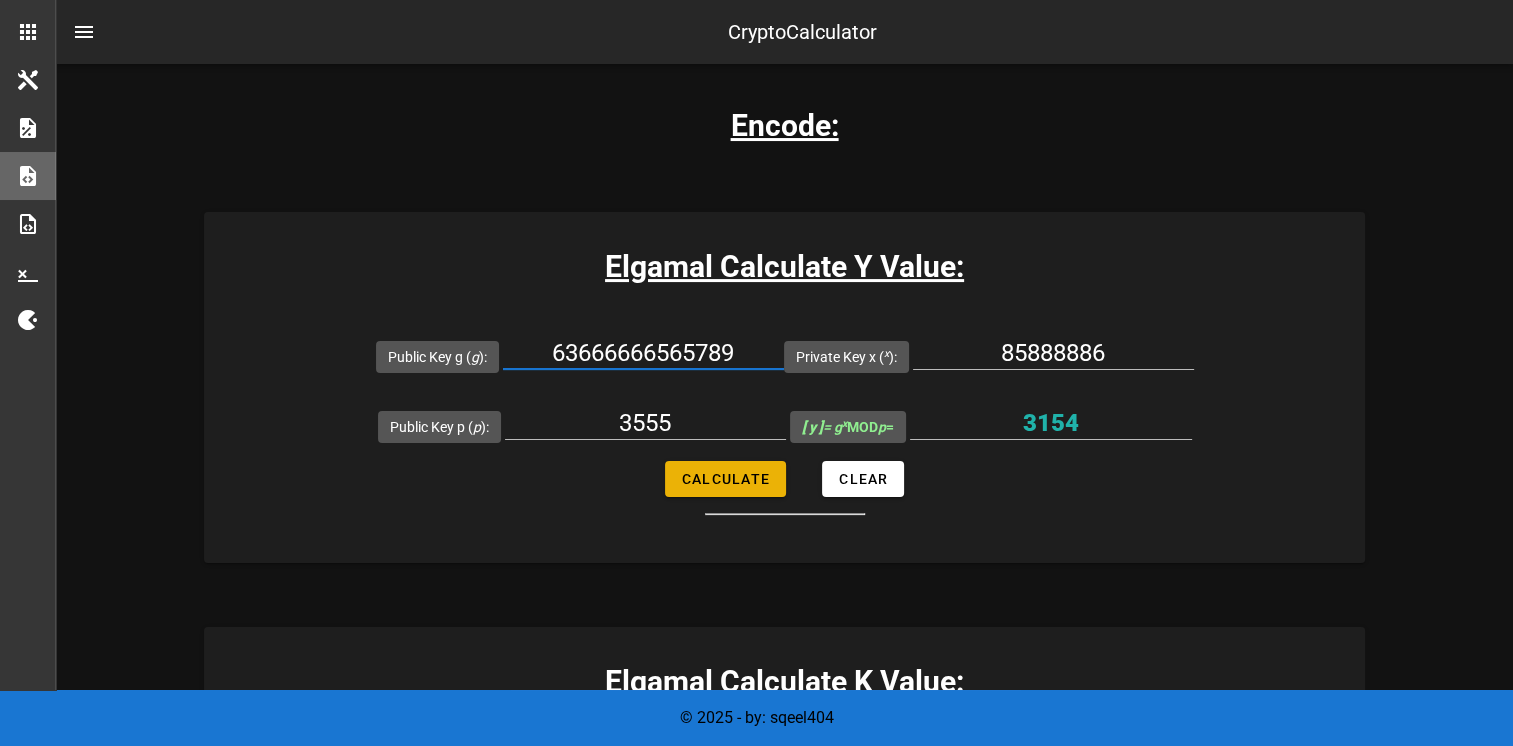 type on "63666666565789" 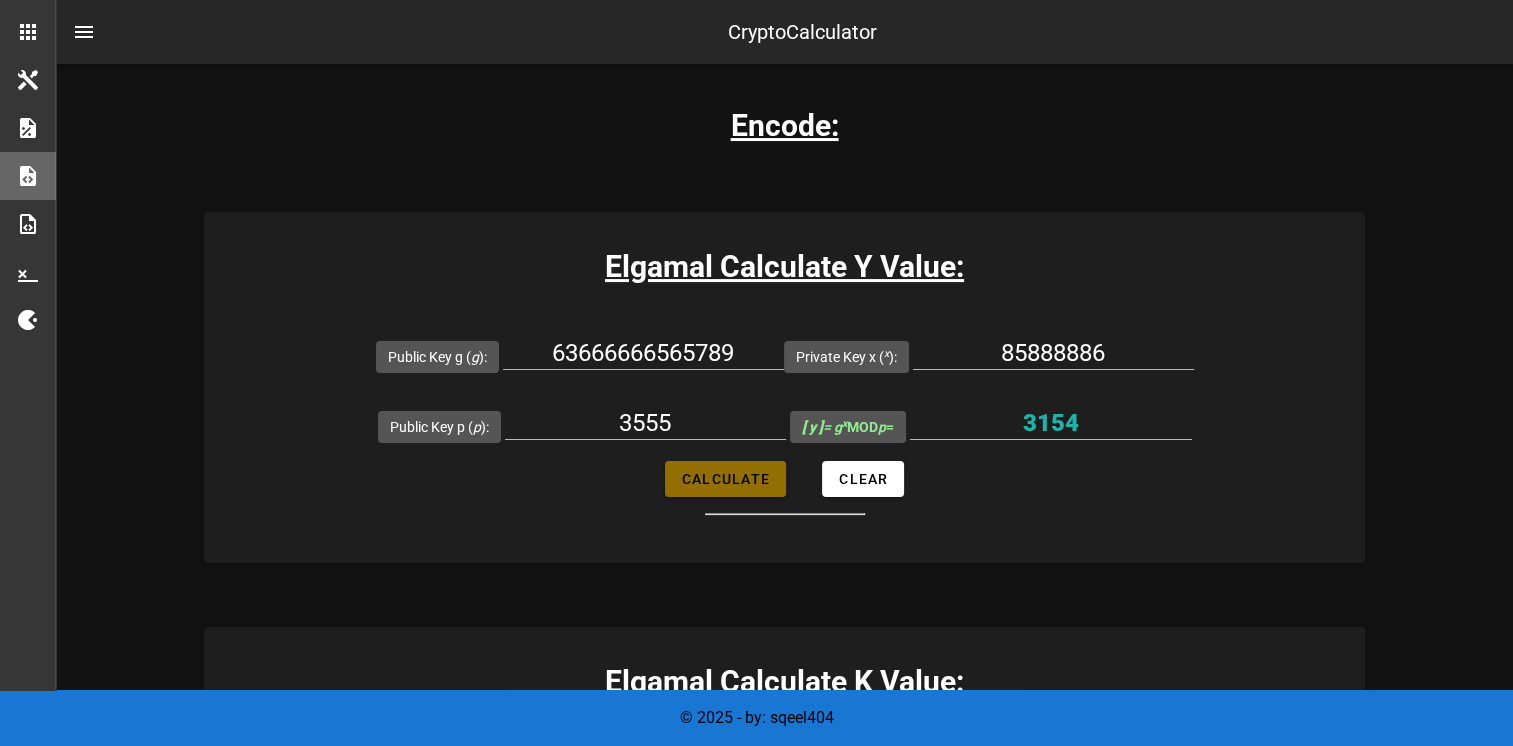 drag, startPoint x: 678, startPoint y: 494, endPoint x: 700, endPoint y: 486, distance: 23.409399 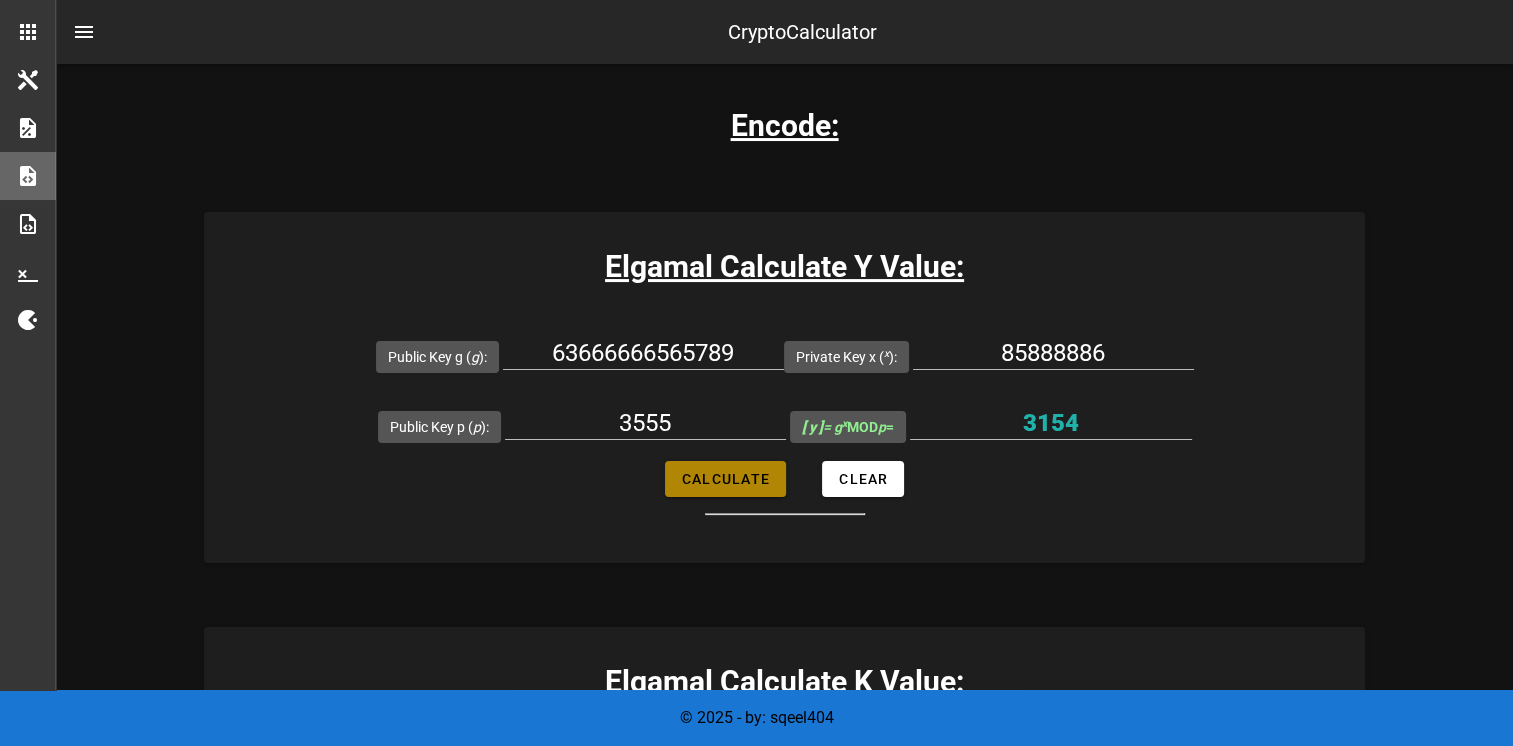 type on "2941" 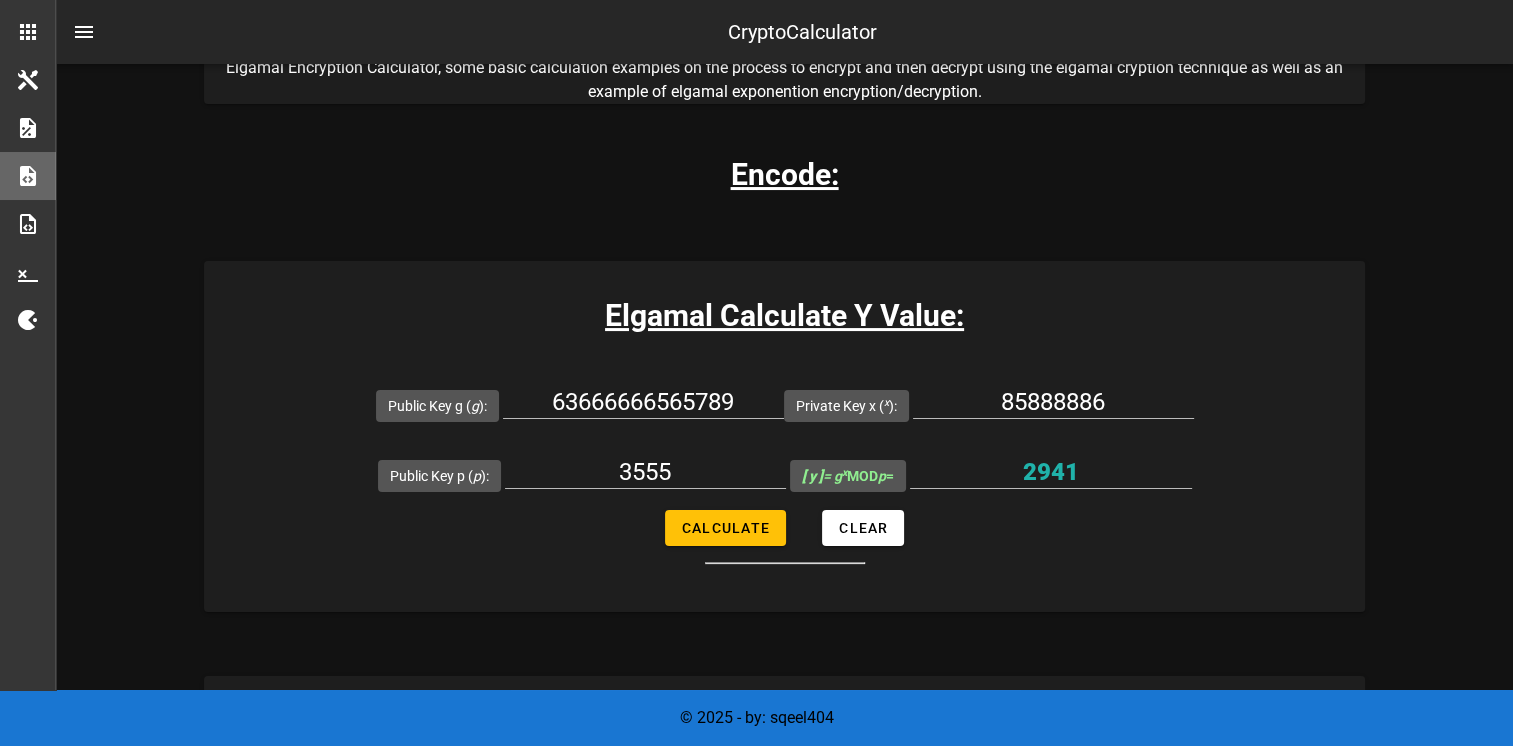 scroll, scrollTop: 300, scrollLeft: 0, axis: vertical 